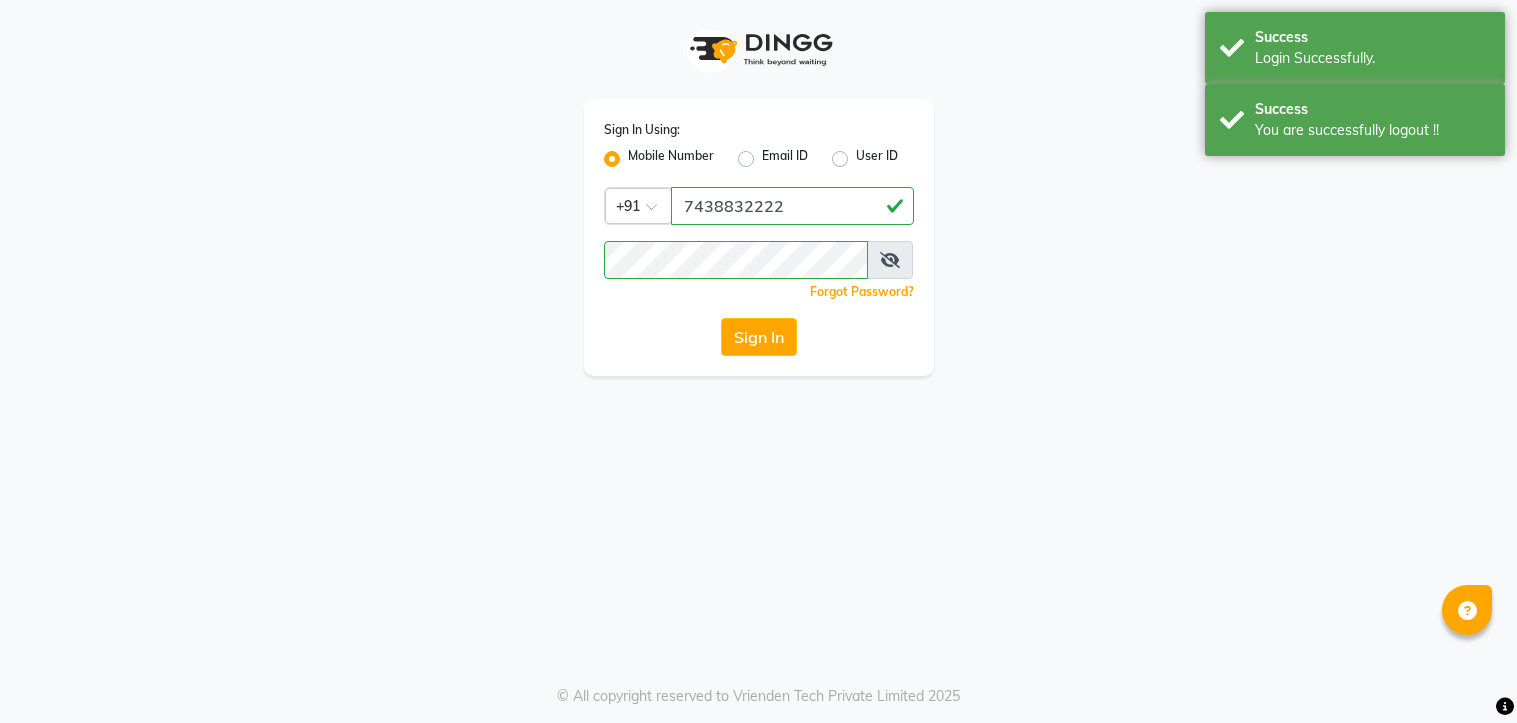 scroll, scrollTop: 0, scrollLeft: 0, axis: both 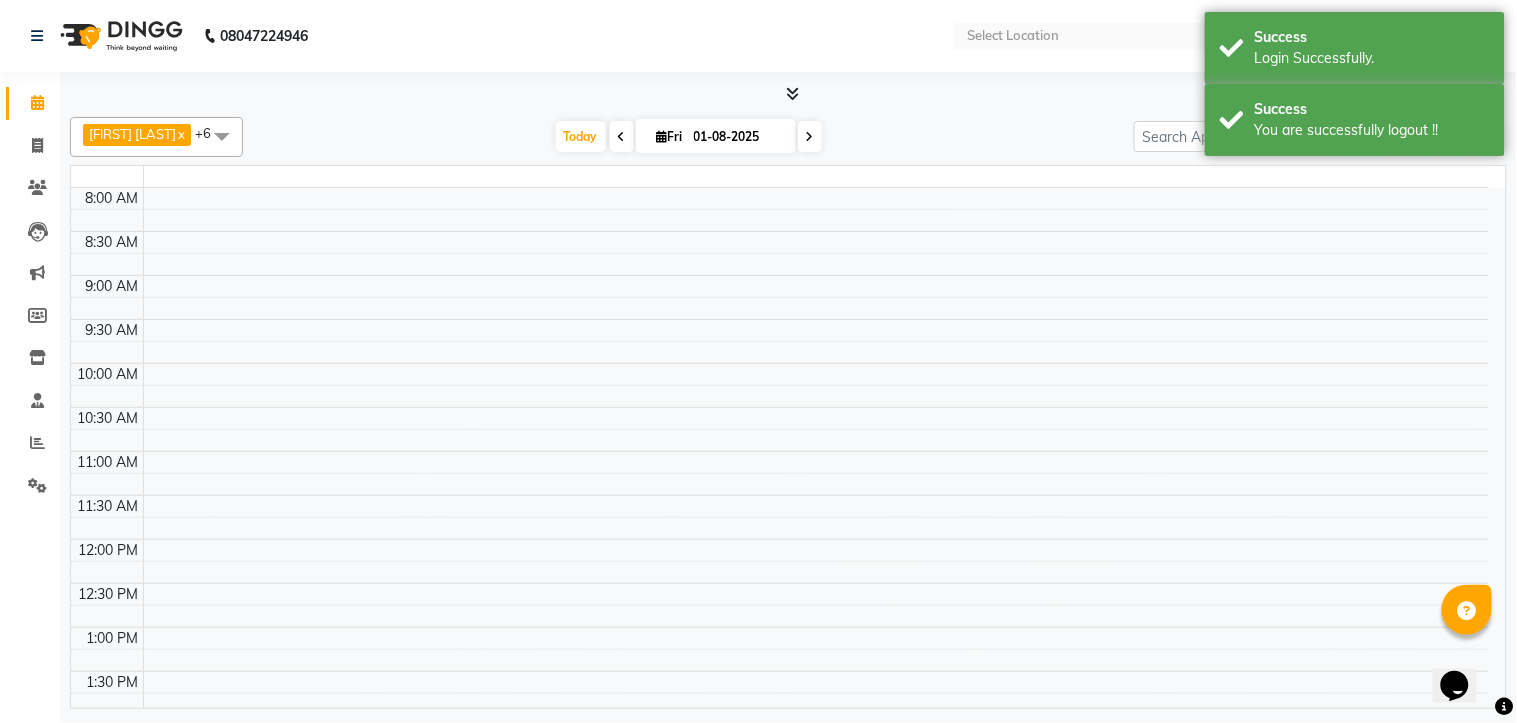 select on "en" 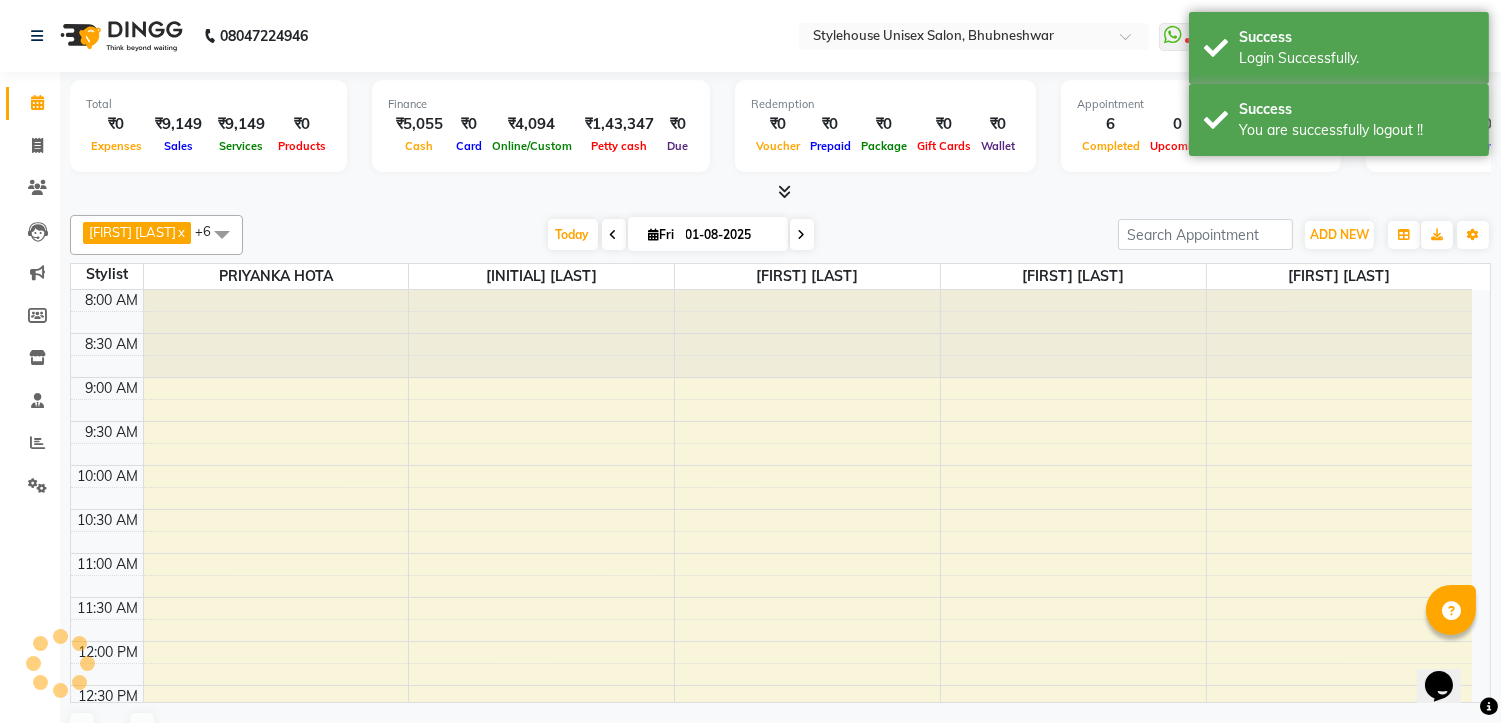 scroll, scrollTop: 620, scrollLeft: 0, axis: vertical 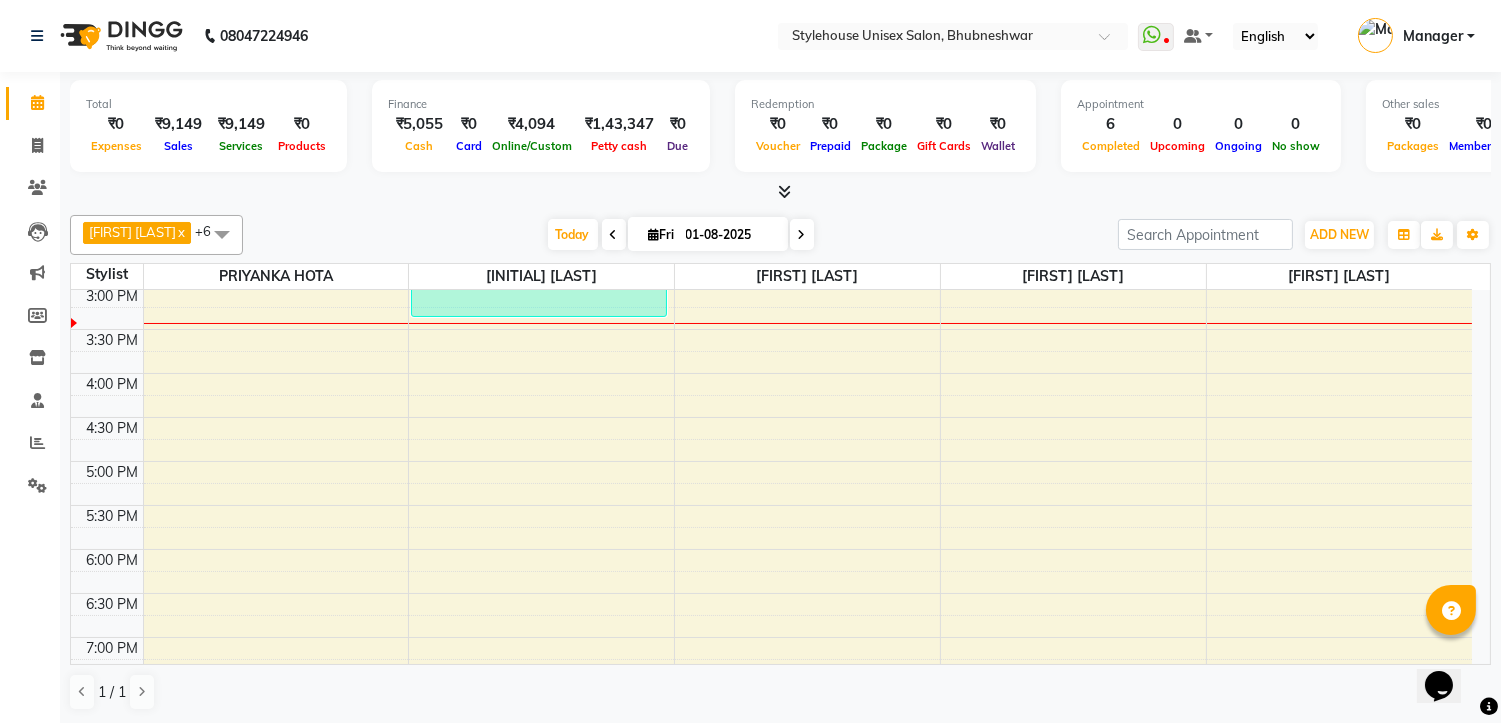 click at bounding box center [222, 234] 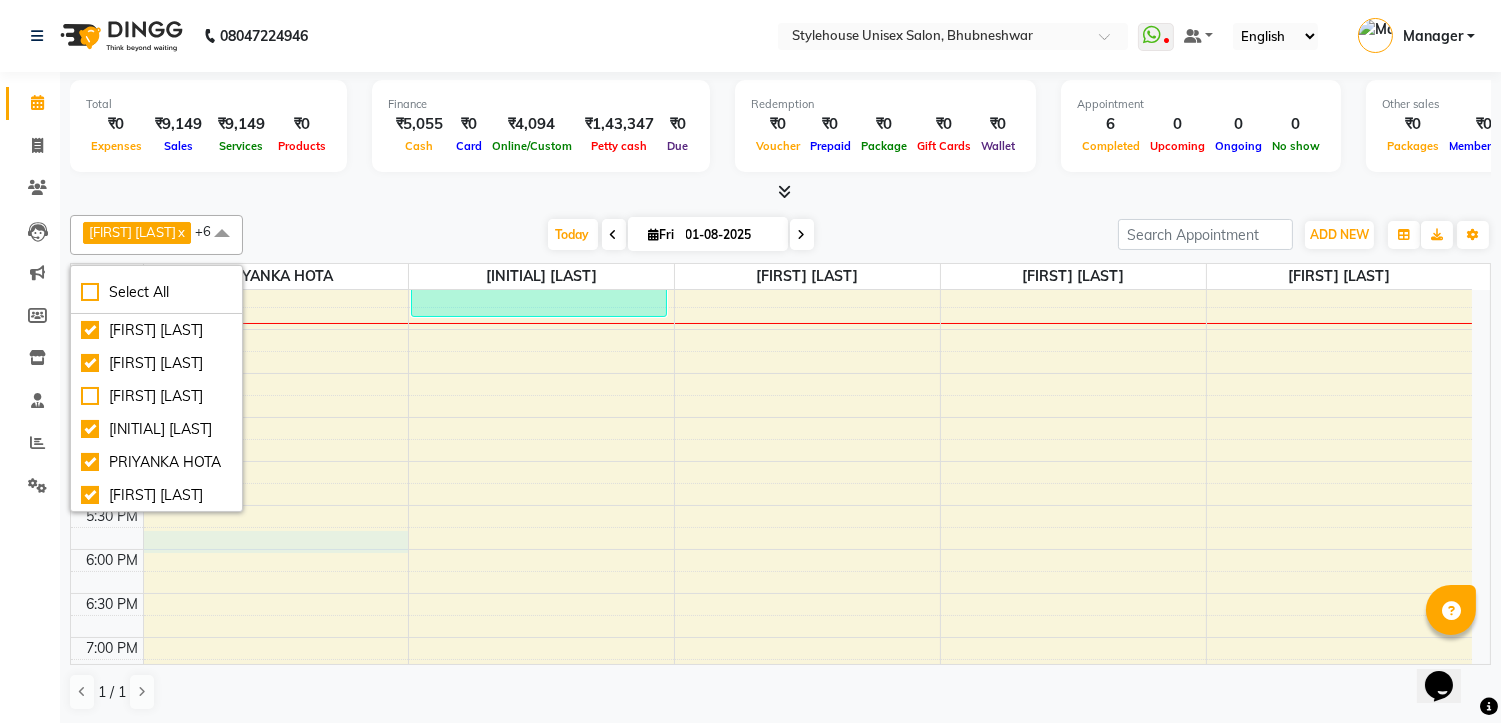 click on "8:00 AM 8:30 AM 9:00 AM 9:30 AM 10:00 AM 10:30 AM 11:00 AM 11:30 AM 12:00 PM 12:30 PM 1:00 PM 1:30 PM 2:00 PM 2:30 PM 3:00 PM 3:30 PM 4:00 PM 4:30 PM 5:00 PM 5:30 PM 6:00 PM 6:30 PM 7:00 PM 7:30 PM 8:00 PM 8:30 PM [FIRST] [LAST], TK02, 09:30 AM-12:20 PM, (RICA) FULL ARMS WAXING,(RICA) FULL LEGS WAXING,UNDERARMS,EYEBROW THREADING [FIRST] [LAST], TK06, 01:20 PM-03:20 PM, CHARCOAL FACIAL,EYEBROW THREADING,LOREAL SHAMPOO WITH BLAST DRY [FIRST] [LAST], TK03, 12:10 PM-12:55 PM, BEARD STYLING [FIRST] [LAST], TK05, 12:55 PM-01:55 PM, MEN'S Hair Cut Basic,SHAVE [FIRST] [LAST], TK01, 07:45 AM-09:45 AM, O3+ WHITENING FACIAL,RAAGA CRYSTAL FOOT SPA CHOCOLATE [FIRST] [LAST], TK04, 12:20 PM-01:30 PM, SHAVE,DETAN O3+ FACE,DETAN O3+ NECK" at bounding box center (771, 241) 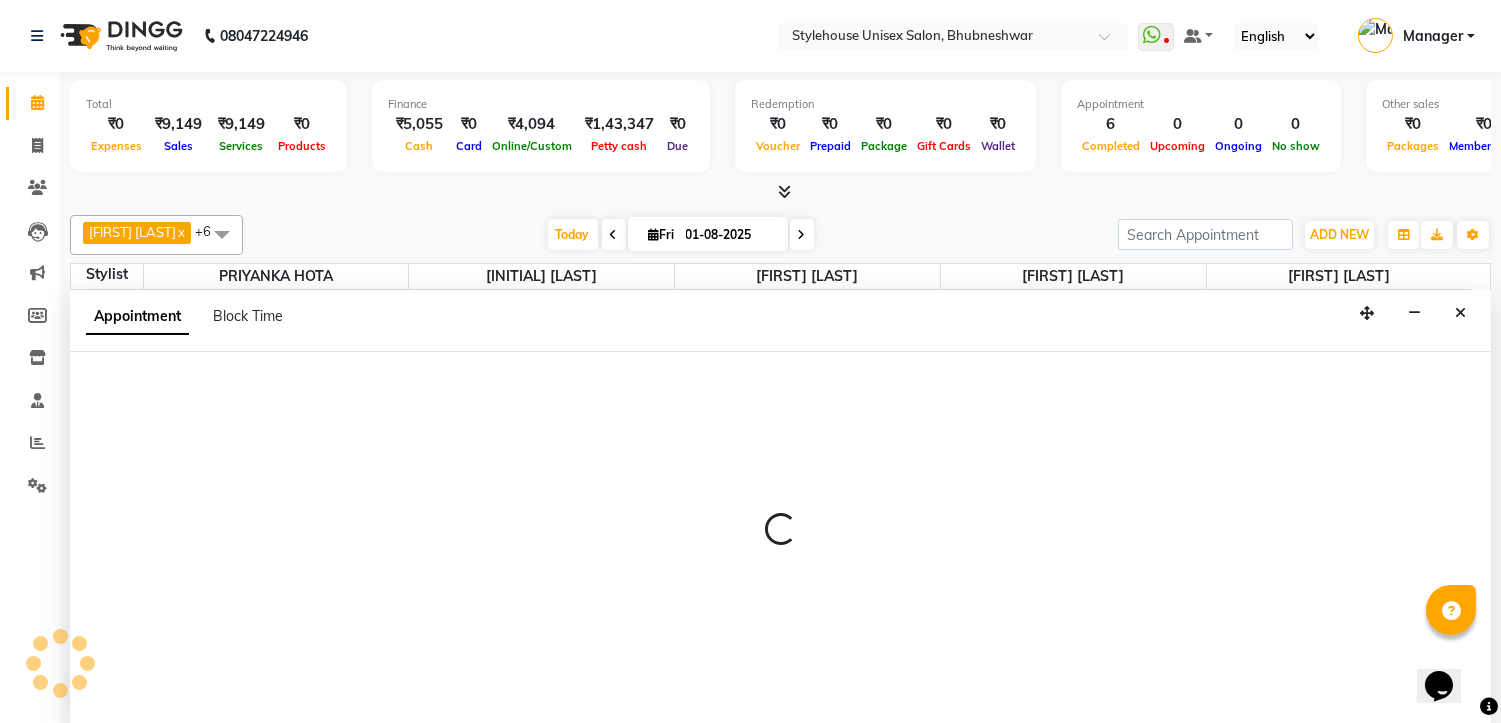 scroll, scrollTop: 1, scrollLeft: 0, axis: vertical 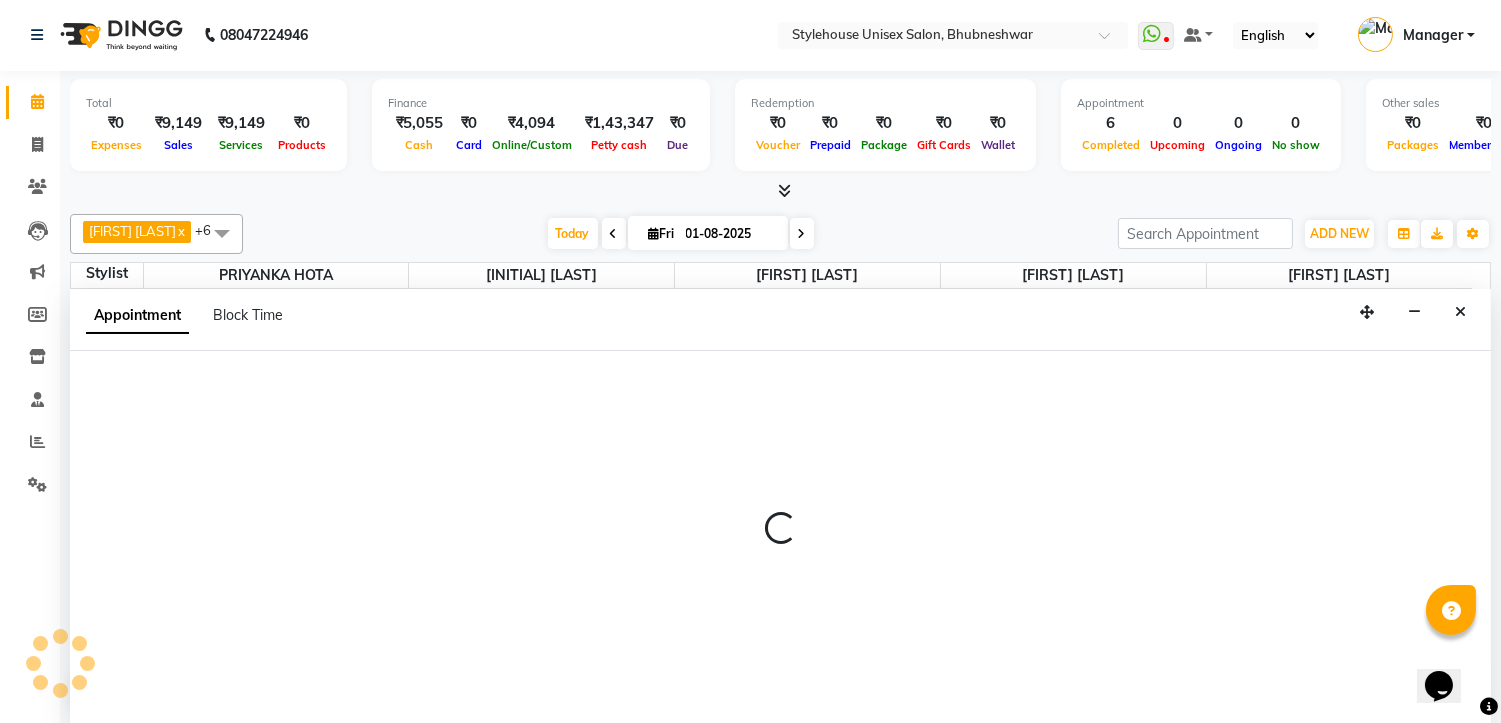 select on "69912" 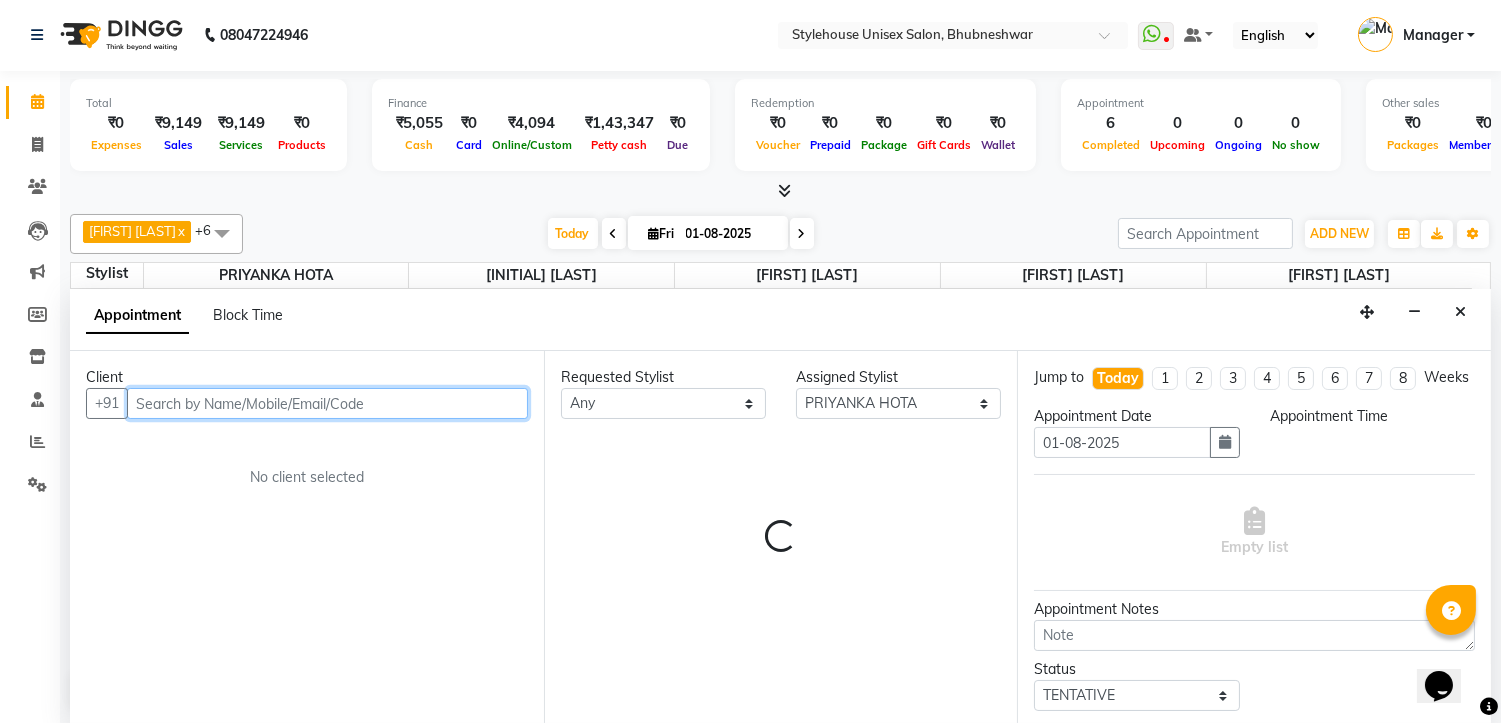 select on "1065" 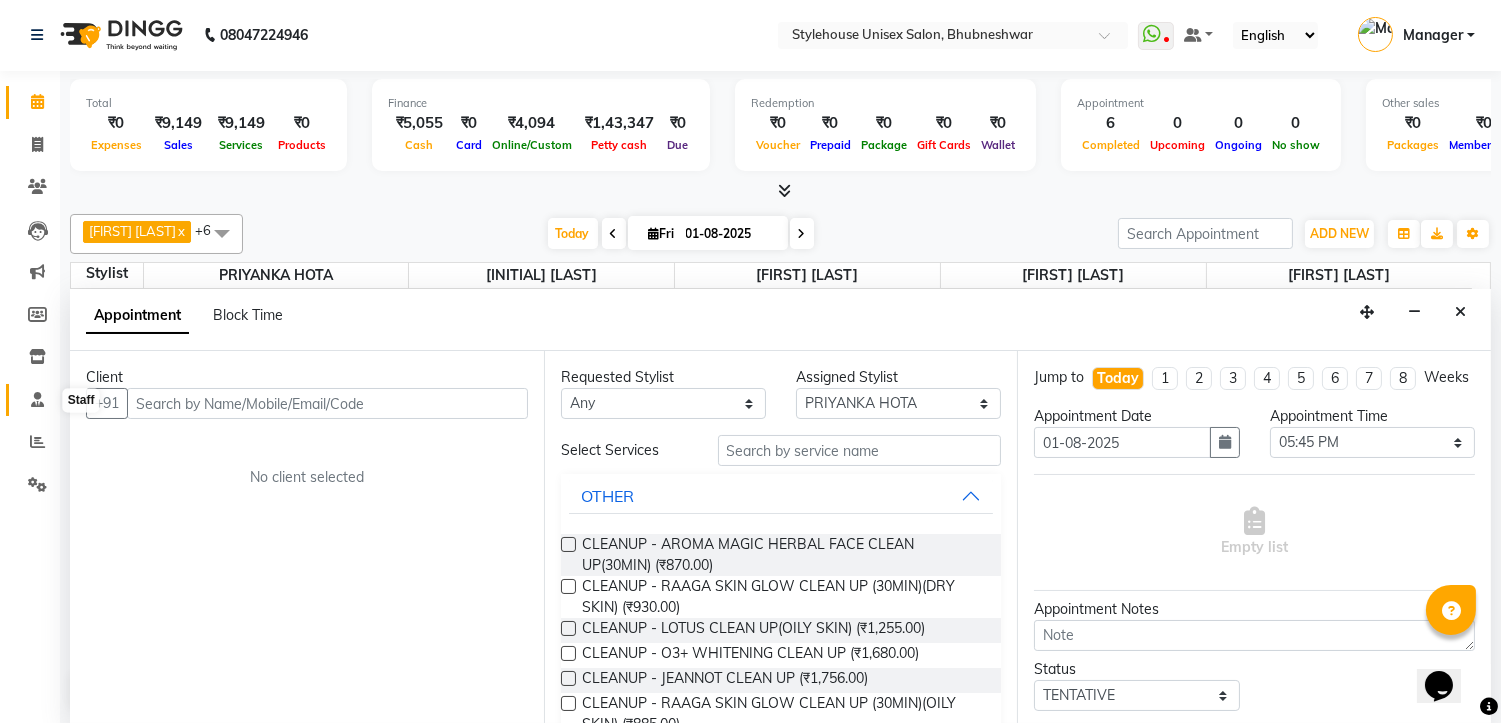 click 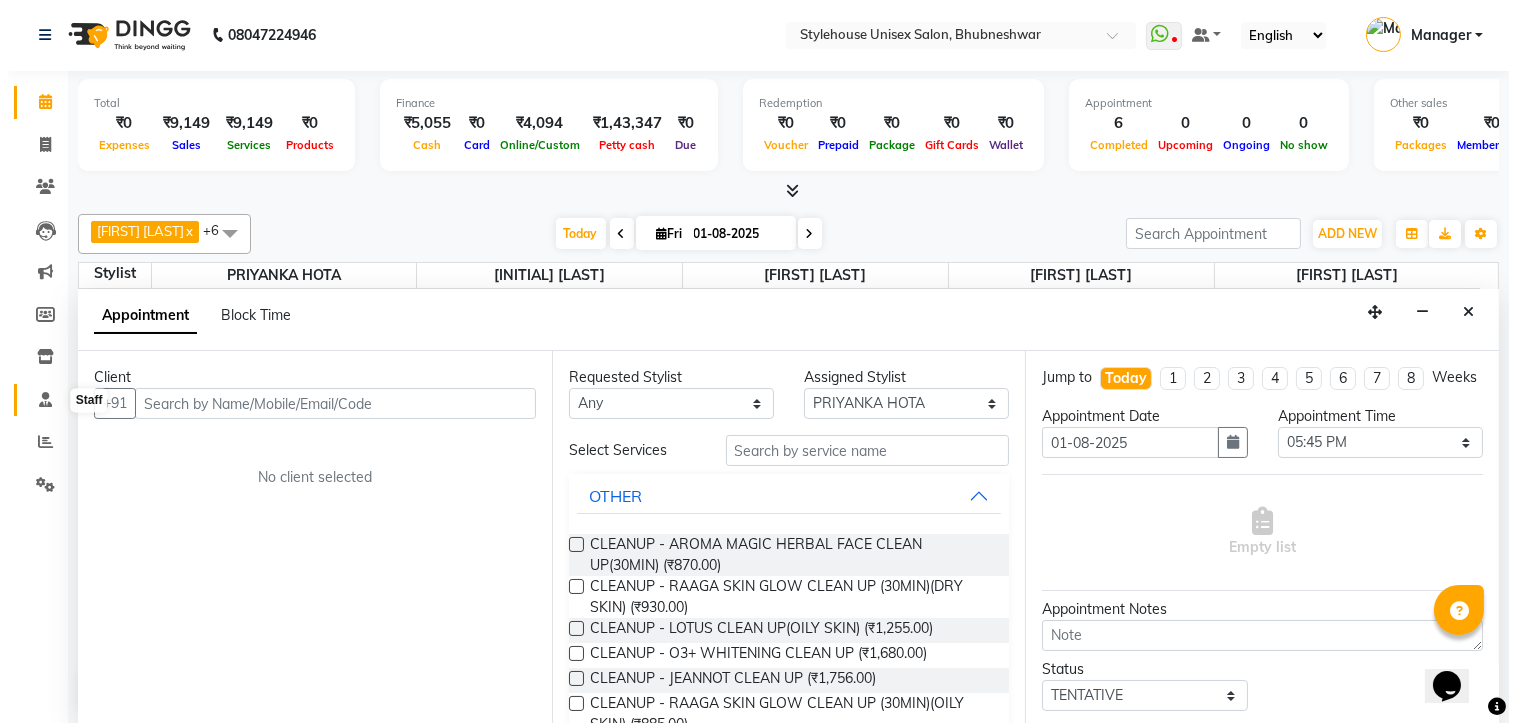 scroll, scrollTop: 0, scrollLeft: 0, axis: both 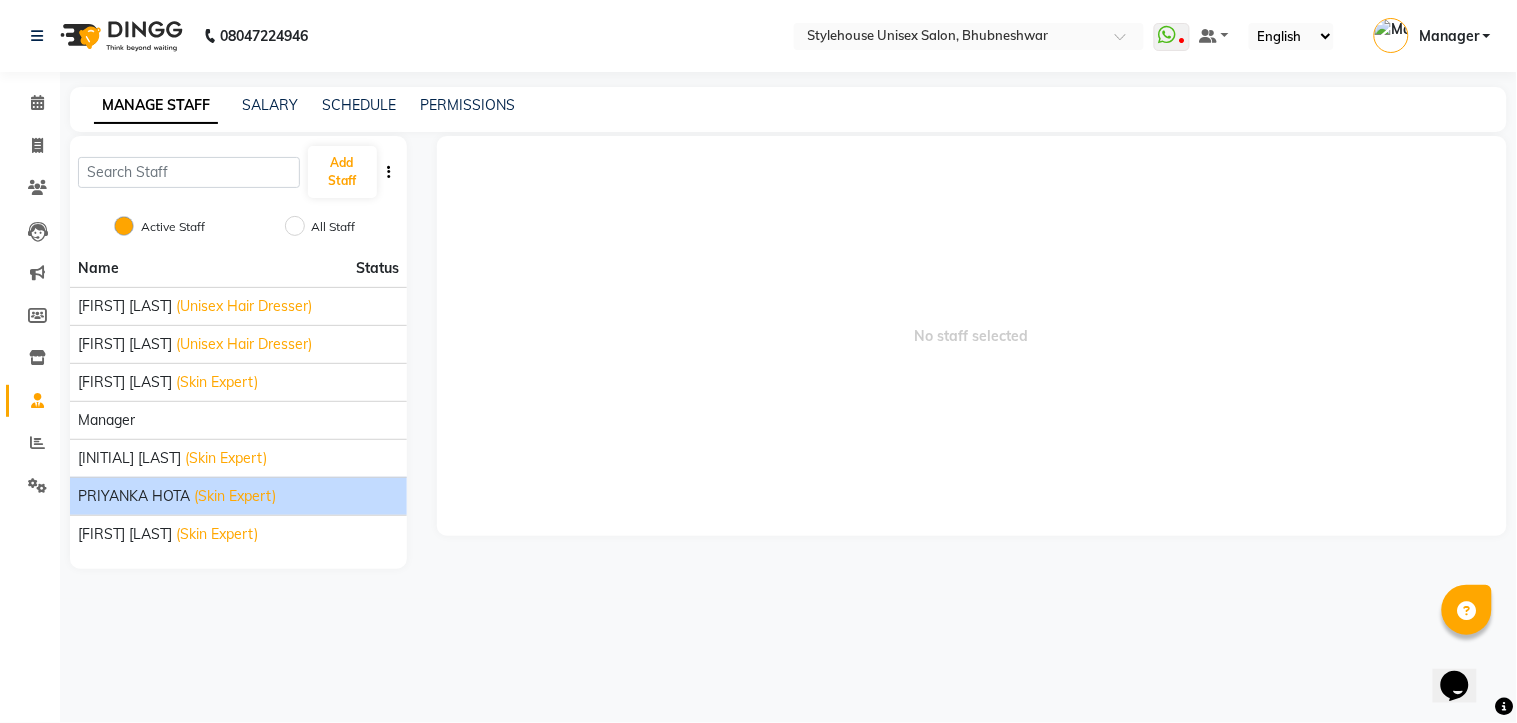 click on "PRIYANKA HOTA" 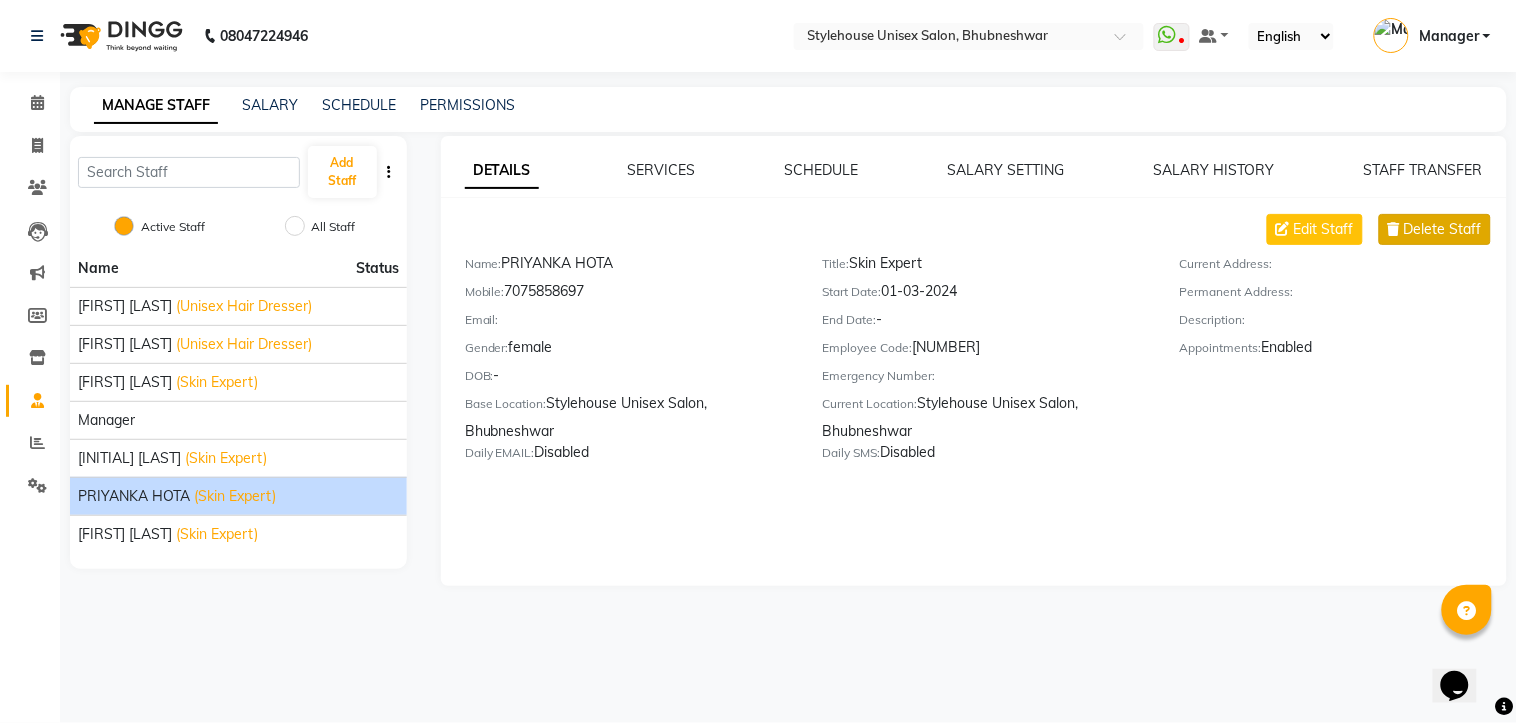 click 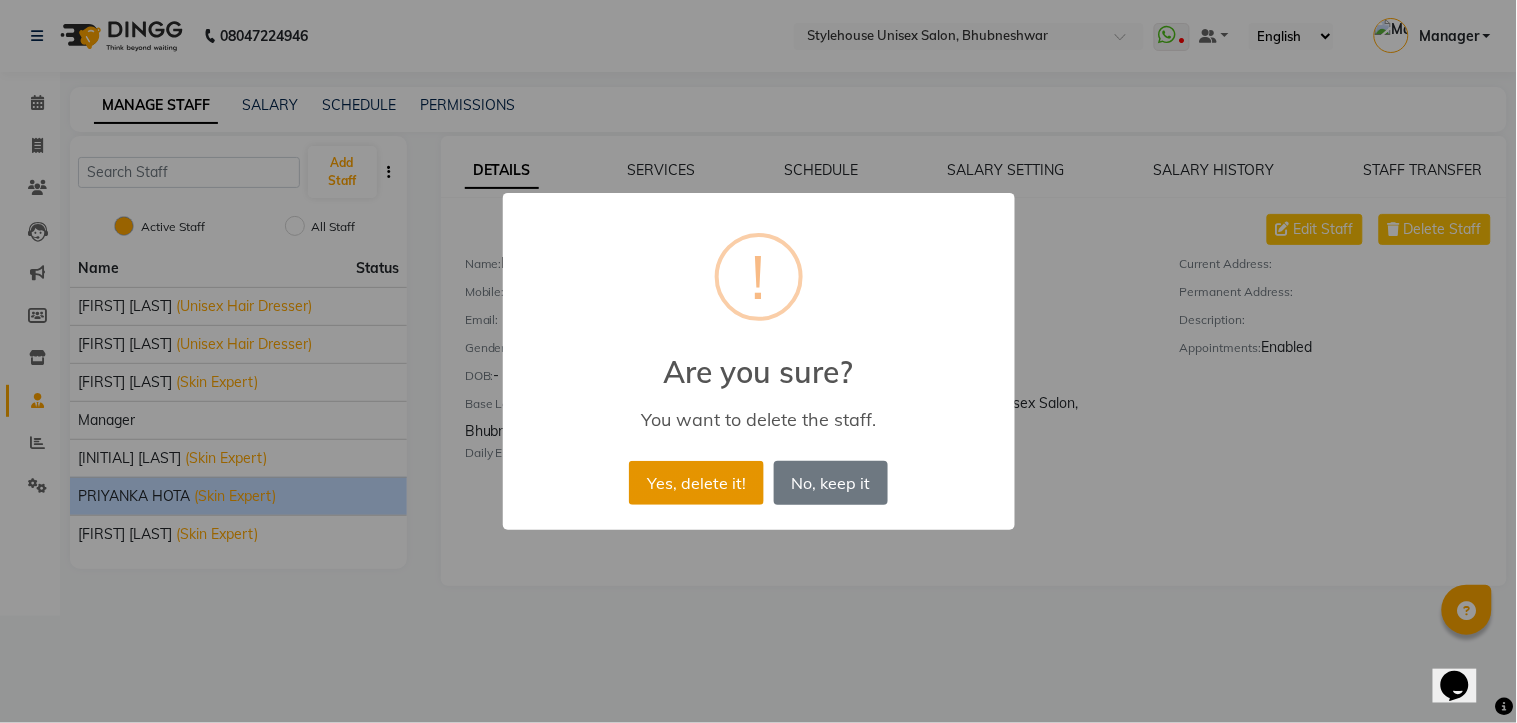 click on "Yes, delete it!" at bounding box center [696, 483] 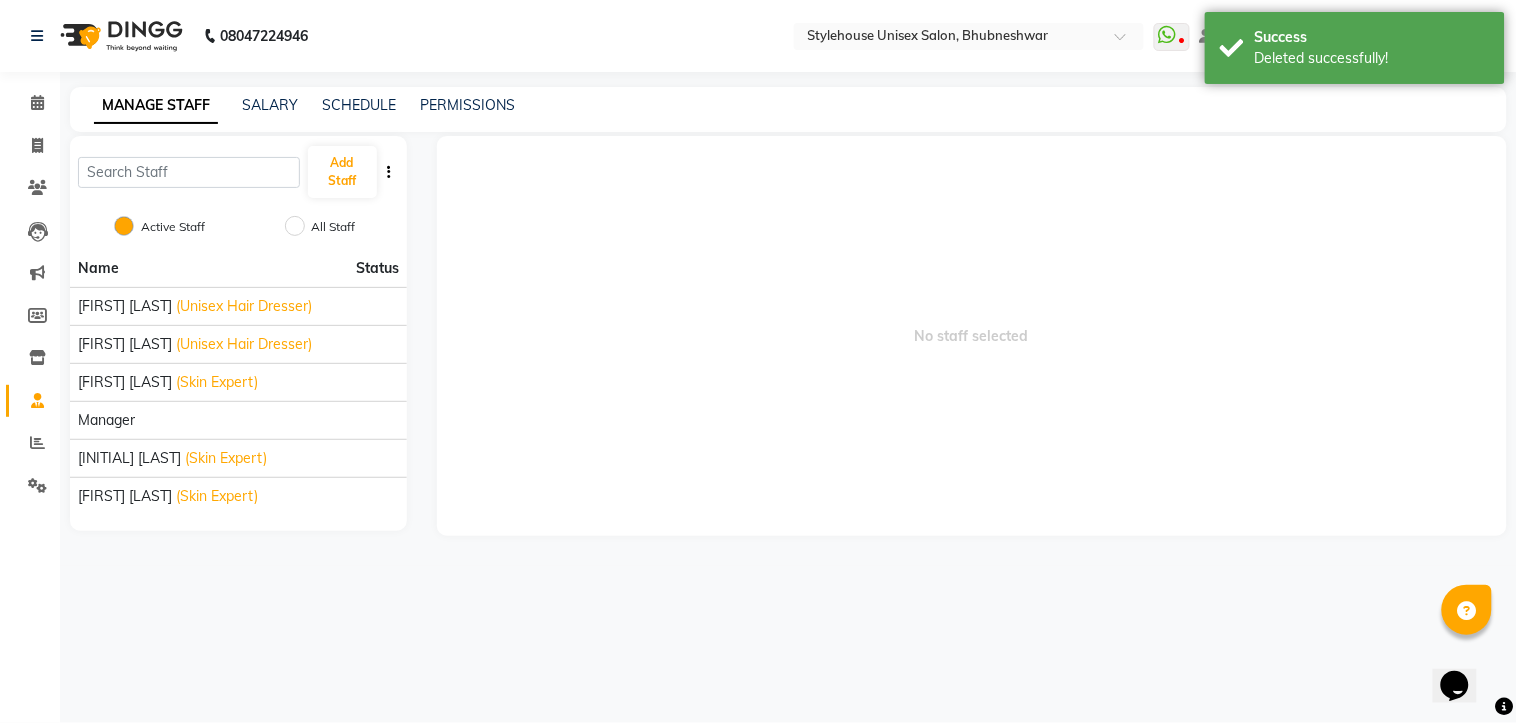 click on "No staff selected" at bounding box center [972, 336] 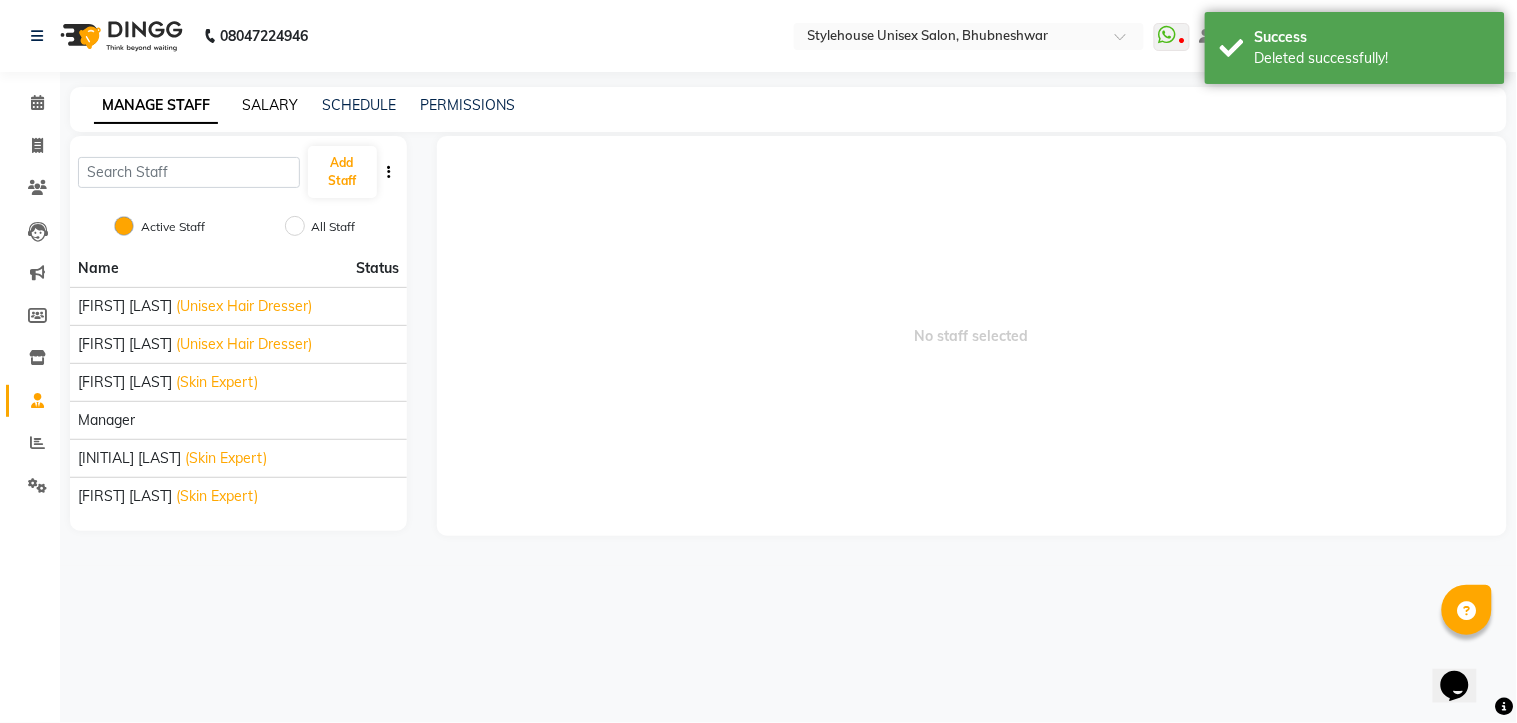 click on "SALARY" 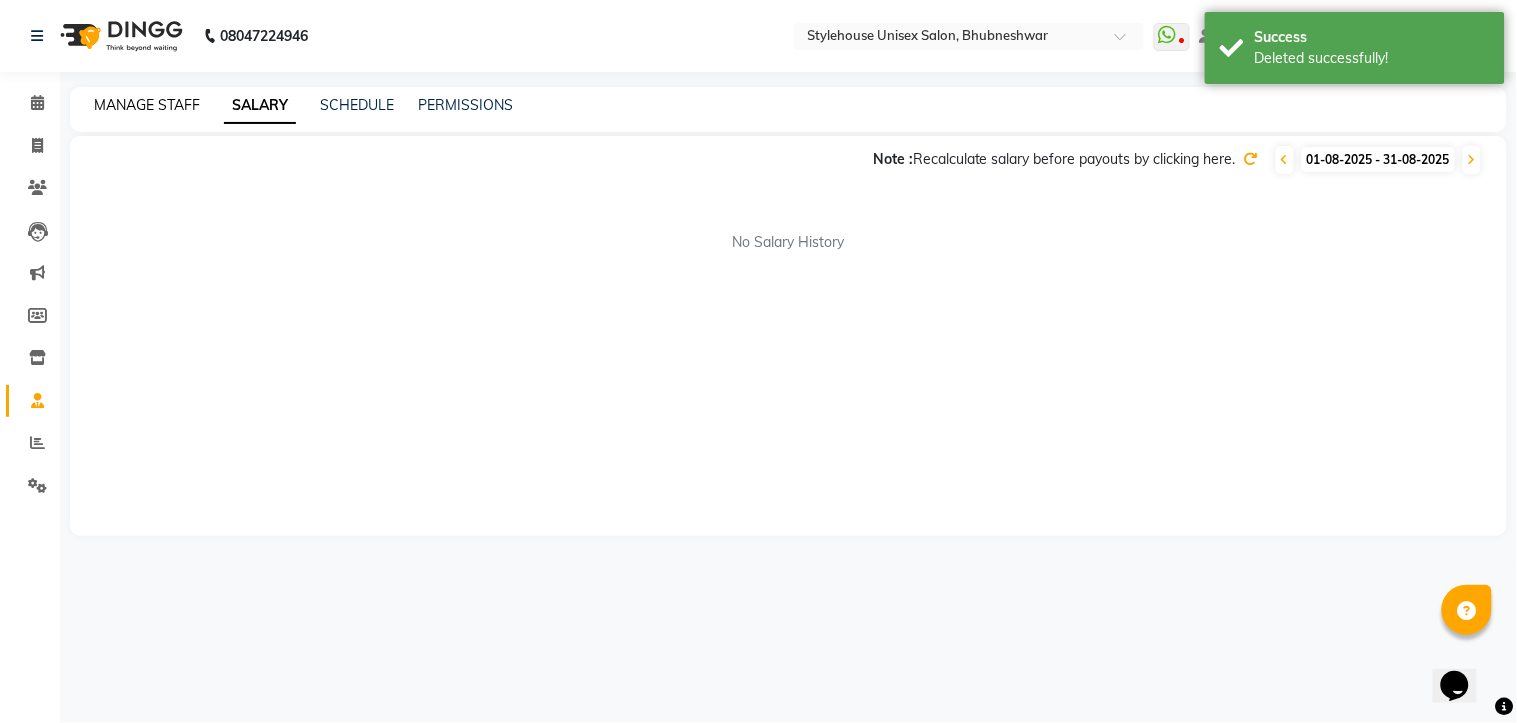 click on "MANAGE STAFF" 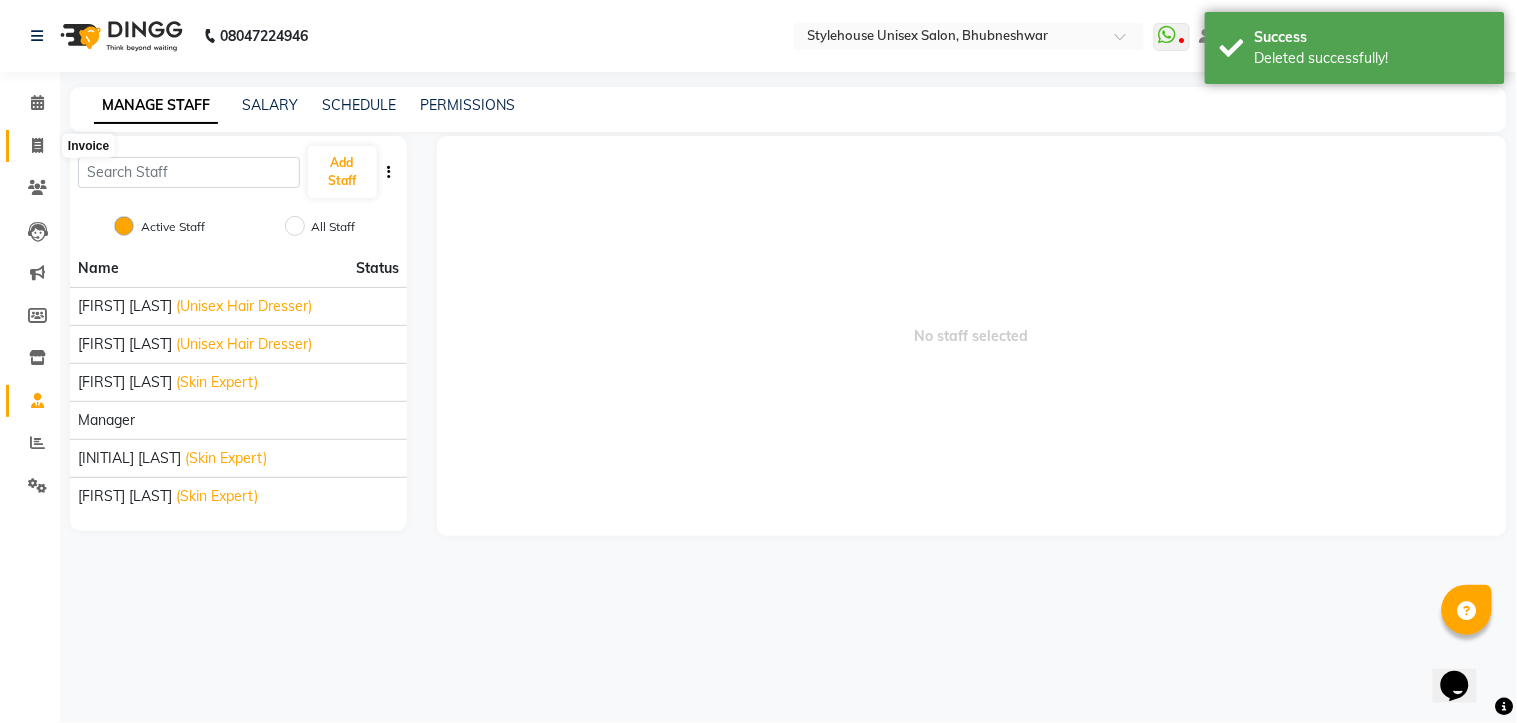 click 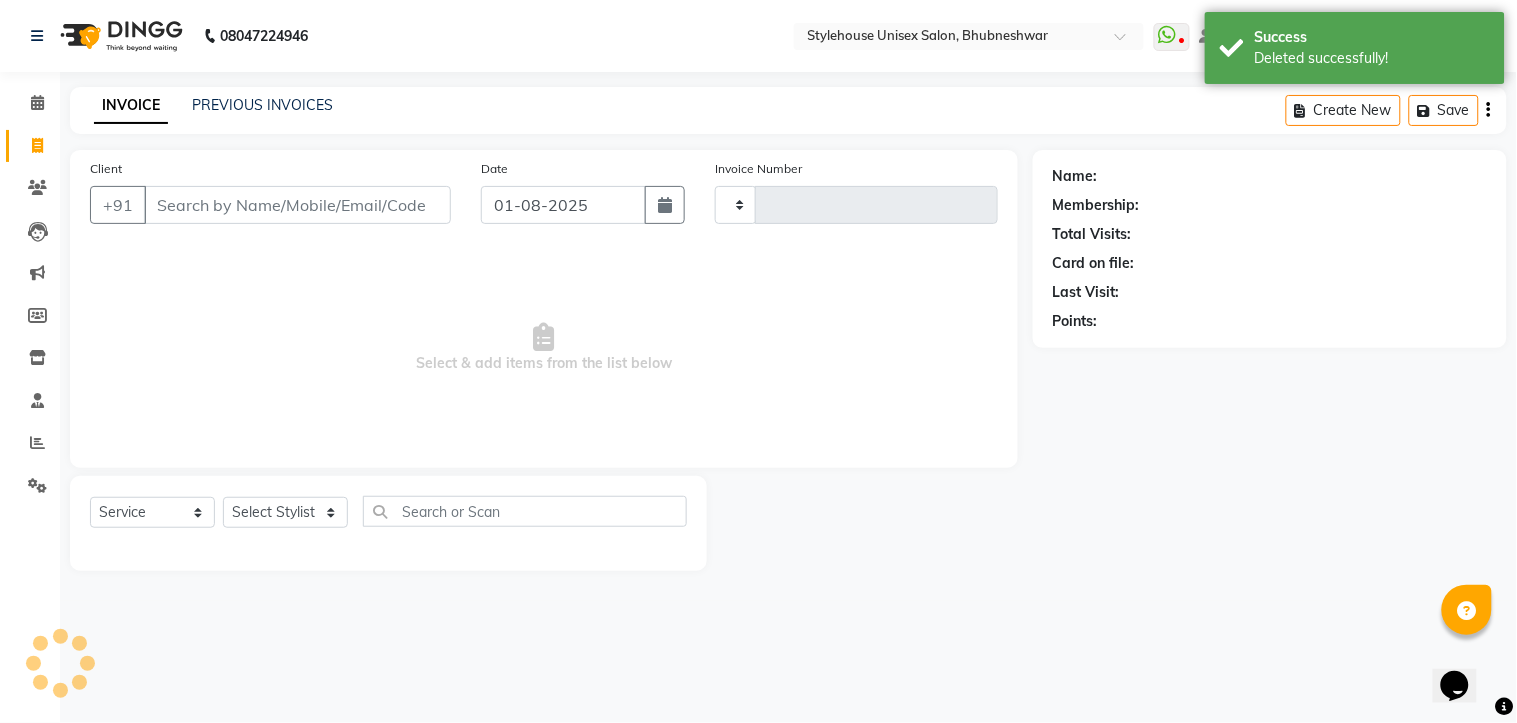 type on "1028" 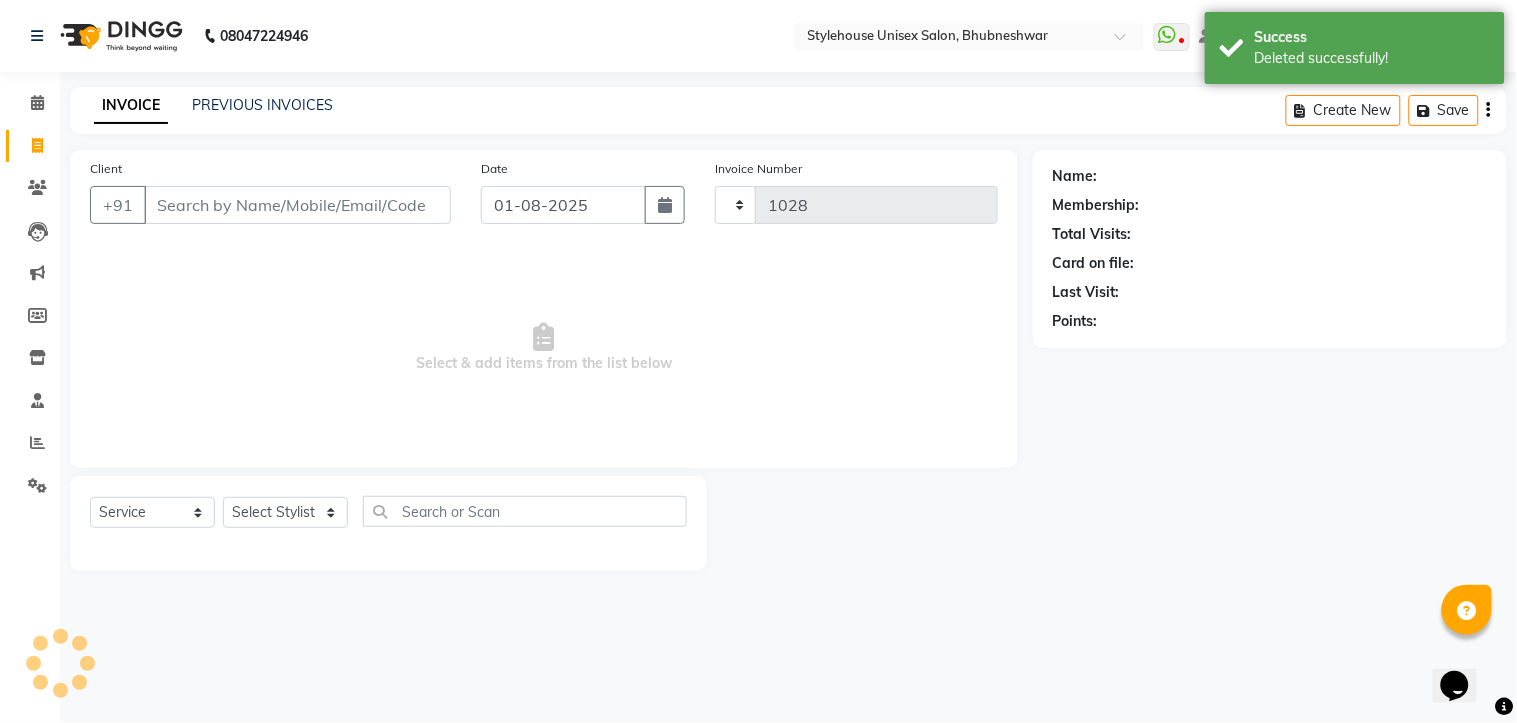 select on "7906" 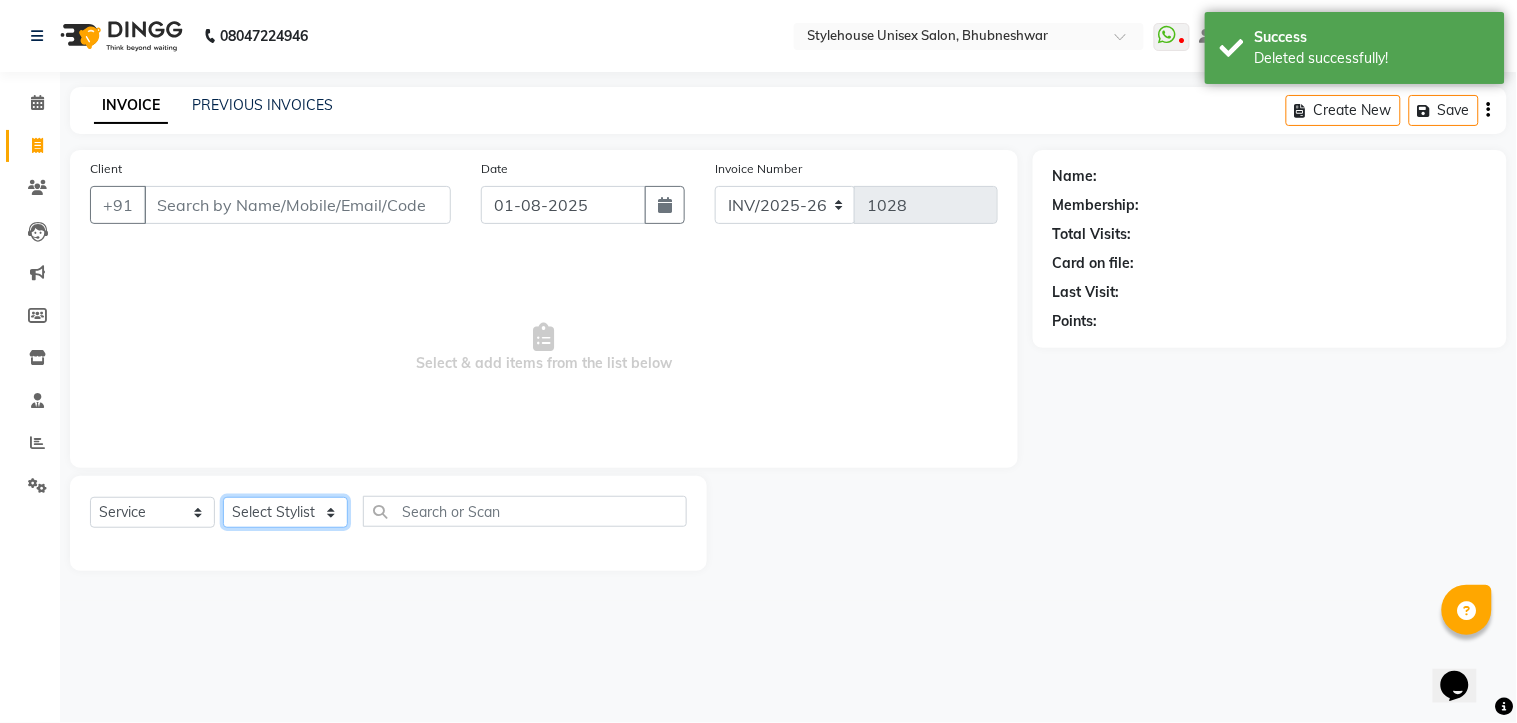 click on "Select Stylist" 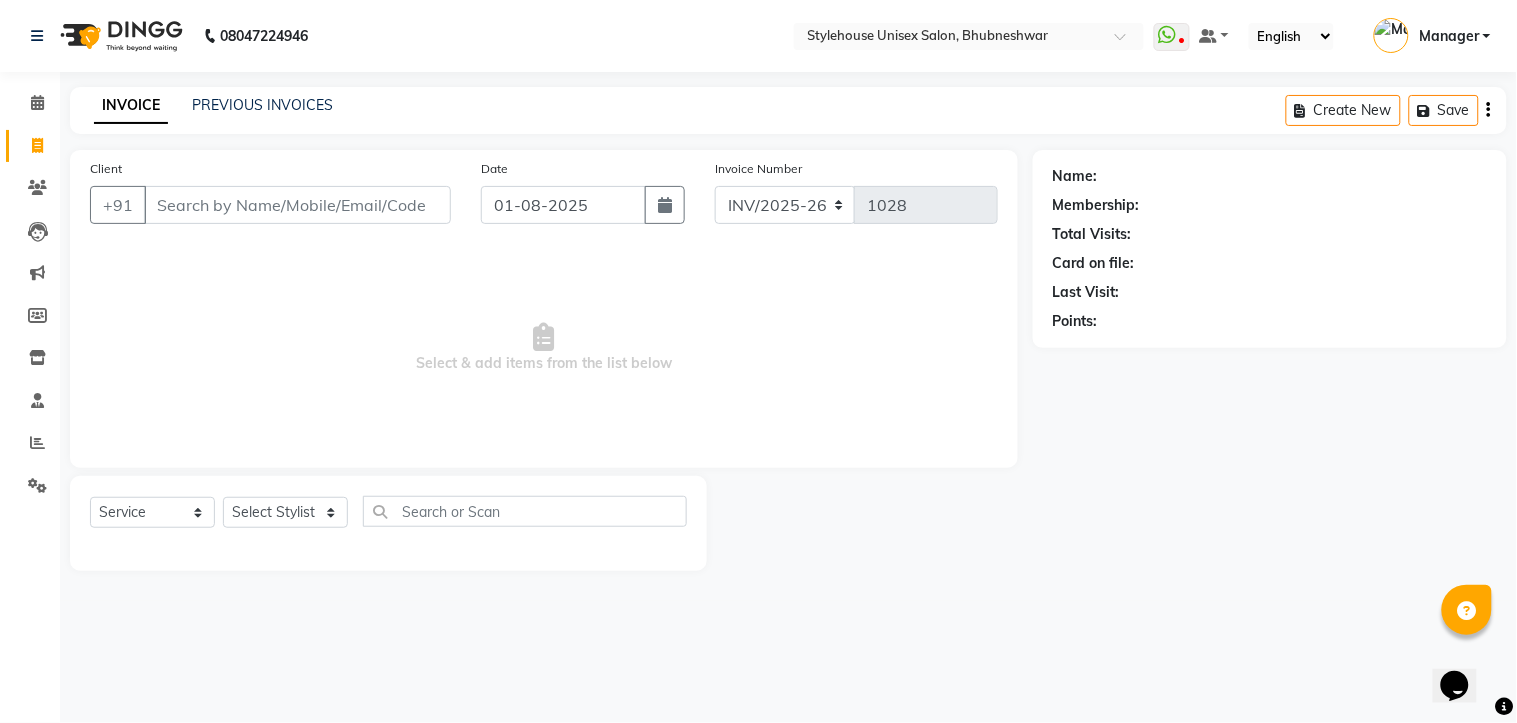 click on "WCHIN
[PHONE] Select Location x Stylehouse Unisex Salon, Bhubneshwar WhatsApp Status x Status: Disconnected Most Recent Message: [DATE] [TIME] Recent Service Activity: [DATE] [TIME] [PHONE] Whatsapp Settings Default Panel My Panel English ENGLISH Español العربية मराठी हिंदी ગુજરાતી தமிழ் 中文 Notifications nothing to show Manager Manage Profile Change Password Sign out Version:3.15.11 ☀ Stylehouse Unisex Salon, Bhubneshwar Calendar Invoice Clients Leads Marketing Members Inventory Staff Reports Settings Completed InProgress Upcoming Dropped Tentative Check-In Confirm Bookings Generate Report Segments Page Builder INVOICE PREVIOUS INVOICES Create New Save Client +[PHONE] Date [DATE] Invoice Number INV/2025-26 V/2025 V/2025-26 1028 Select & add items from the list below Select Service Product Membership Package Voucher Prepaid Gift Card Select Stylist [FIRST] [LAST] [FIRST] [LAST] [FIRST] [LAST] Manager [INITIAL] [LAST] [FIRST] [LAST] Name:" at bounding box center (758, 361) 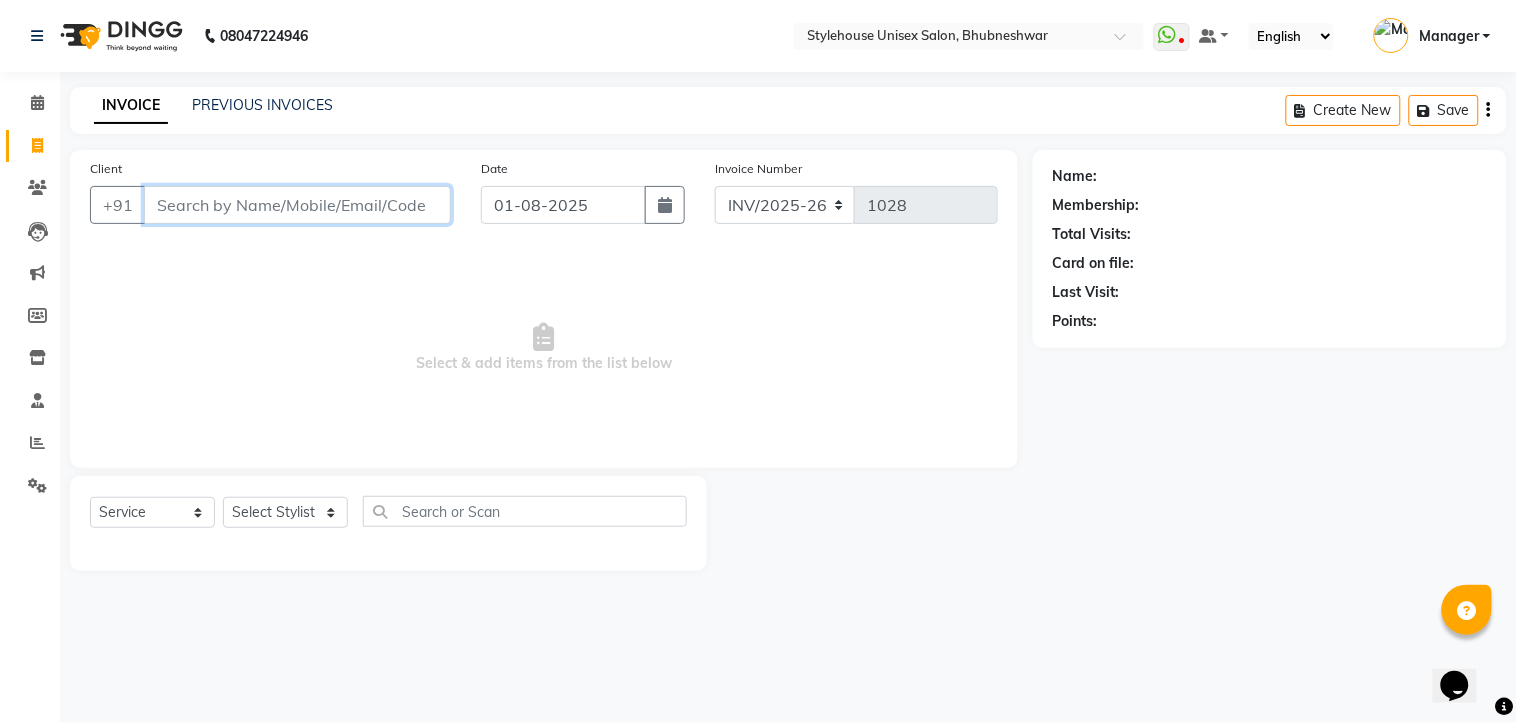 click on "Client" at bounding box center (297, 205) 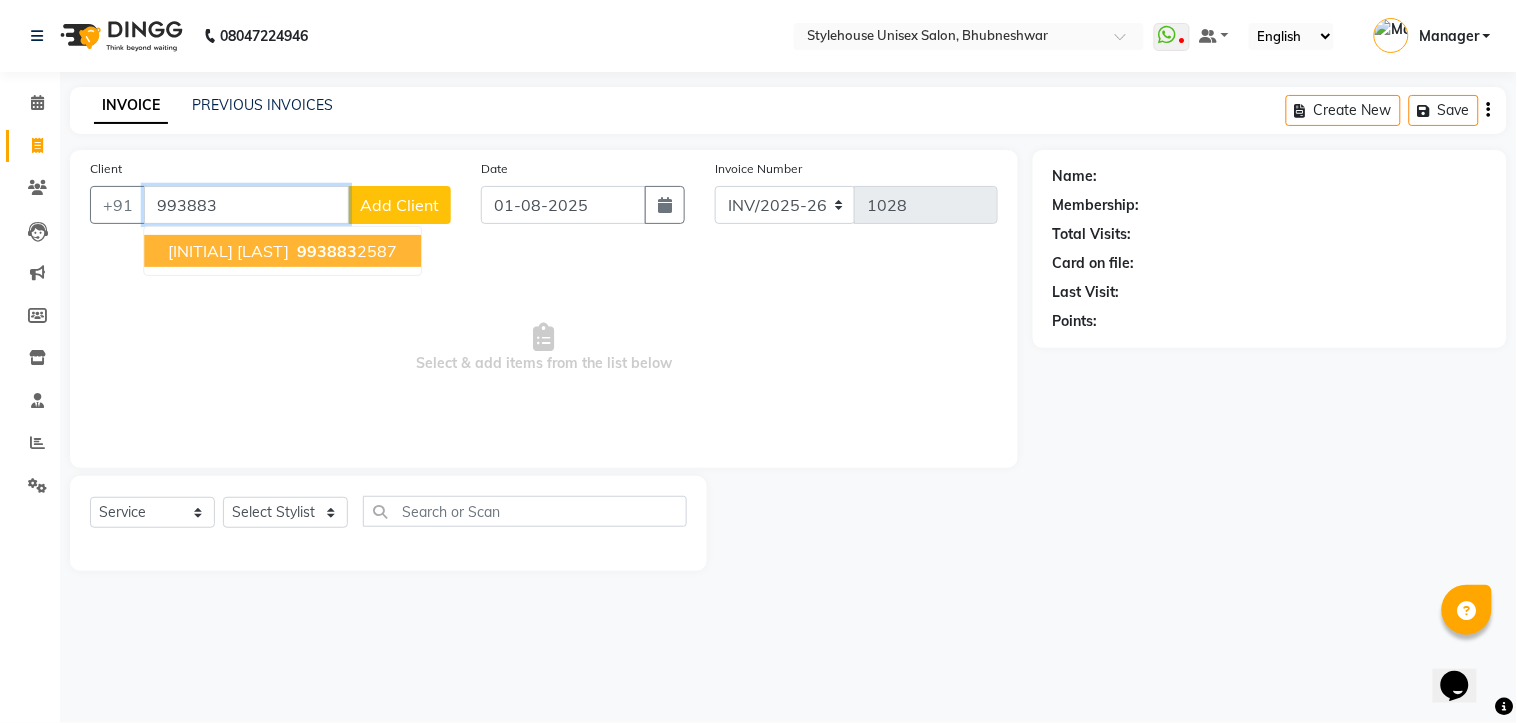 click on "993883" at bounding box center (327, 251) 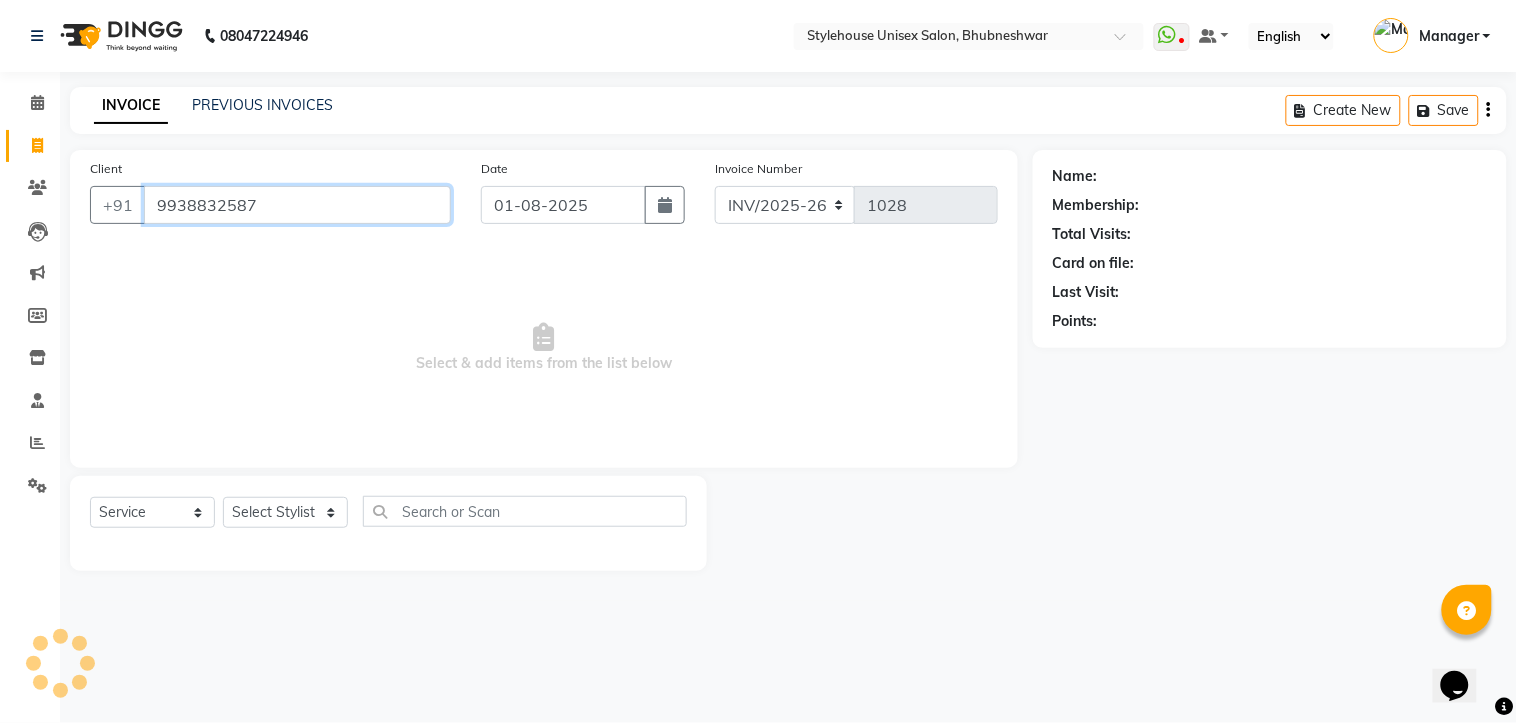 type on "9938832587" 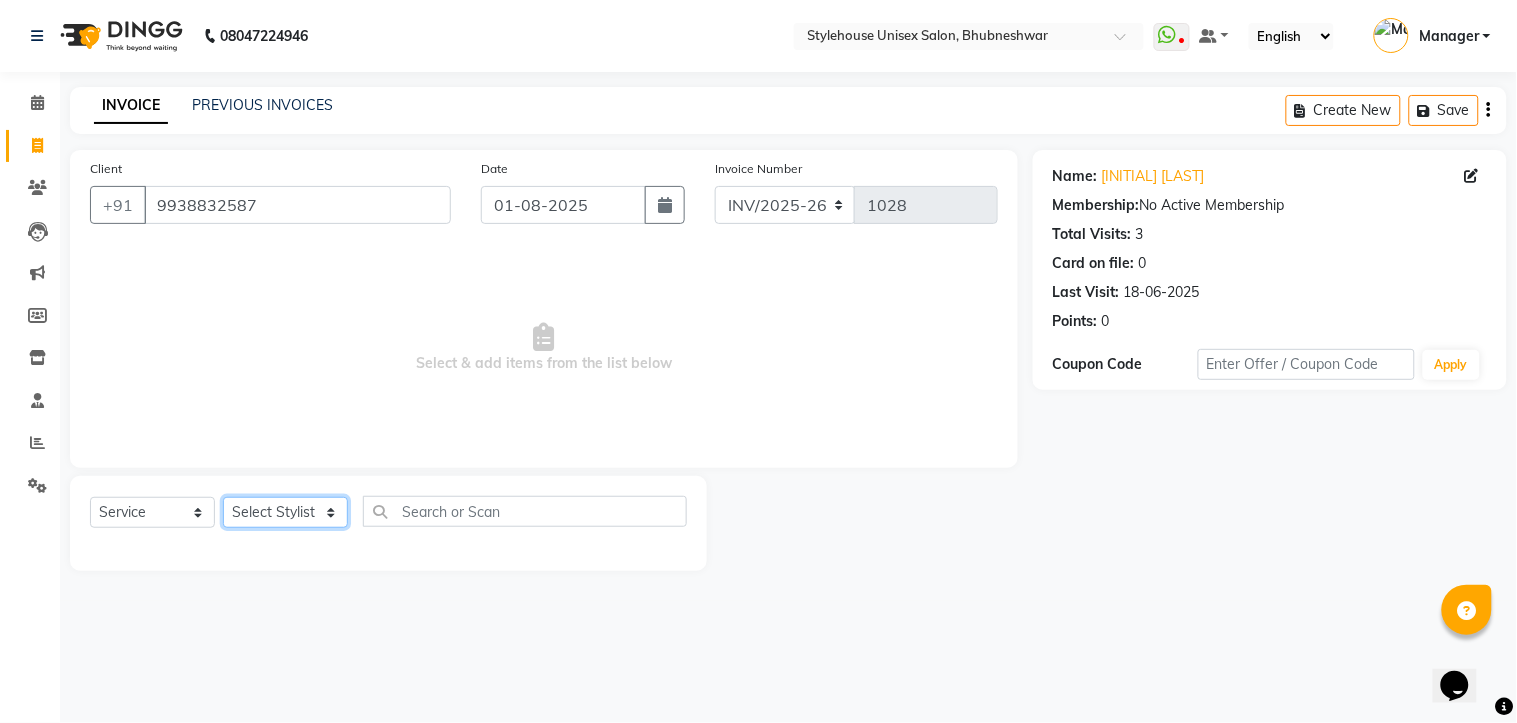 click on "Select Stylist [FIRST] [LAST] [FIRST] [LAST] [FIRST] [LAST] Manager [INITIAL] [LAST] [FIRST] [LAST]" 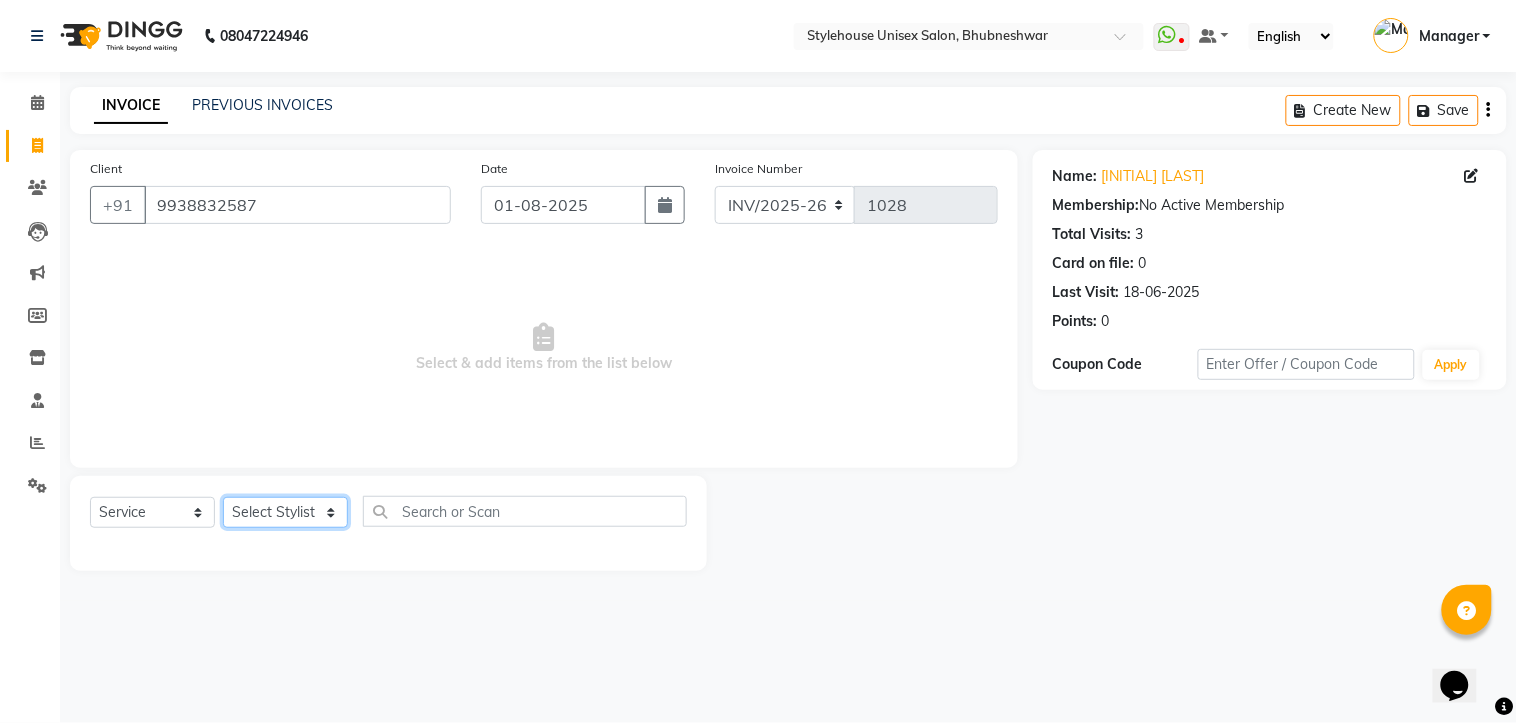 select on "87148" 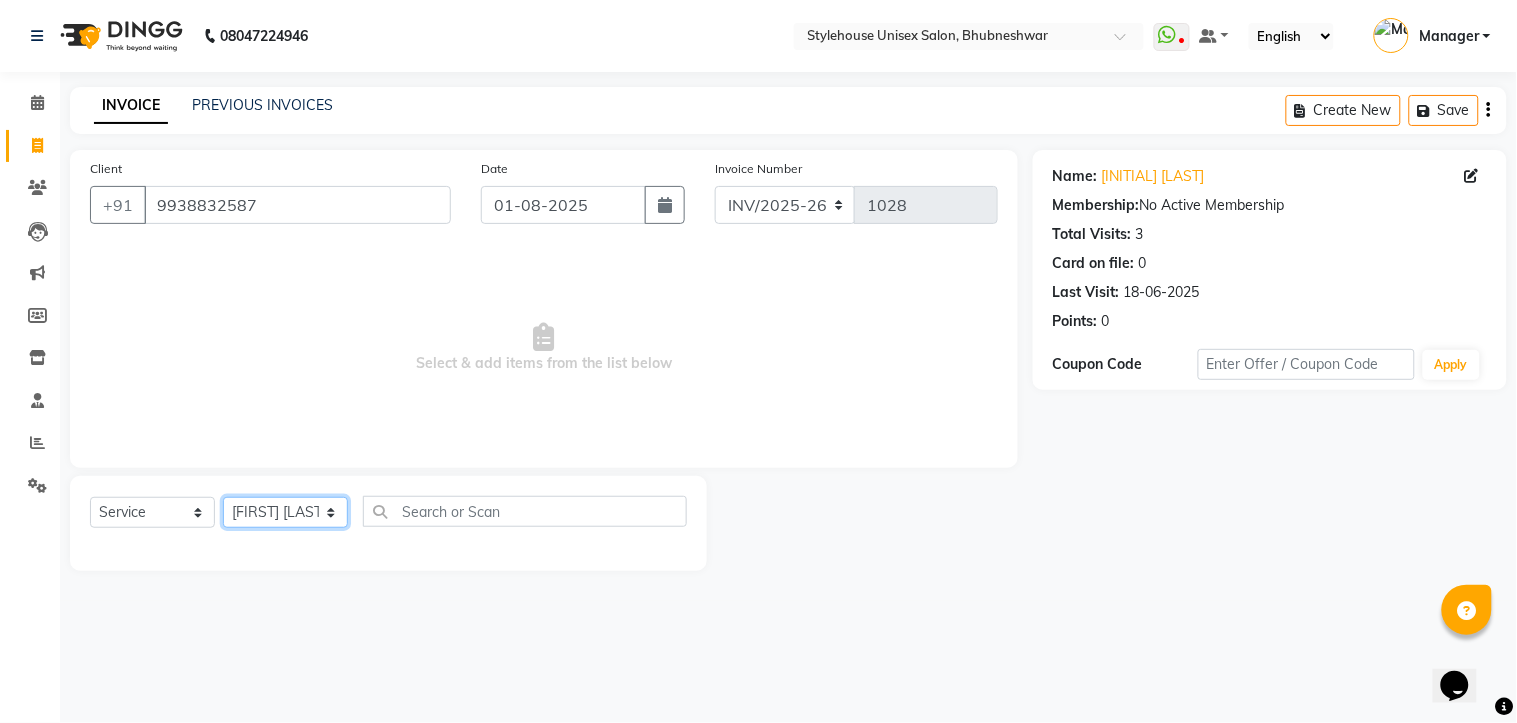 click on "Select Stylist [FIRST] [LAST] [FIRST] [LAST] [FIRST] [LAST] Manager [INITIAL] [LAST] [FIRST] [LAST]" 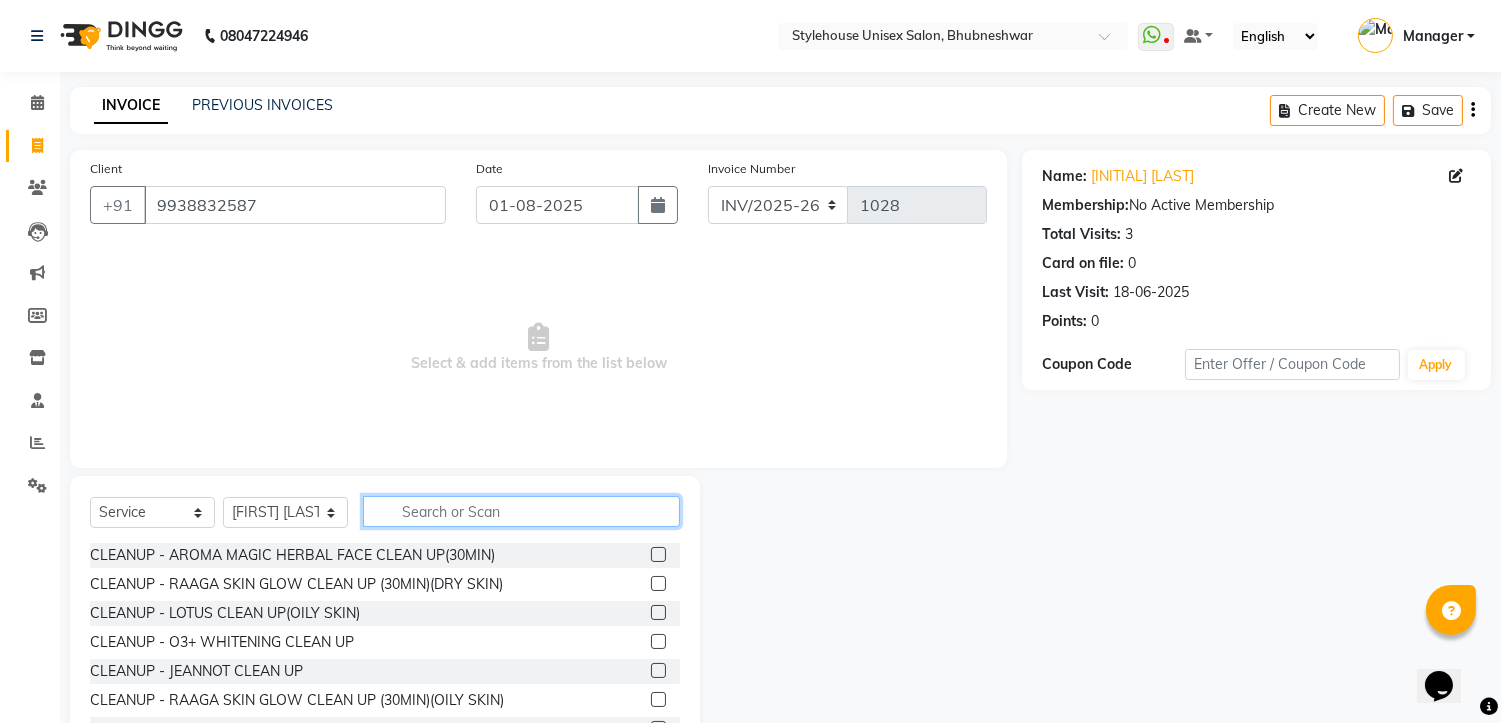 click 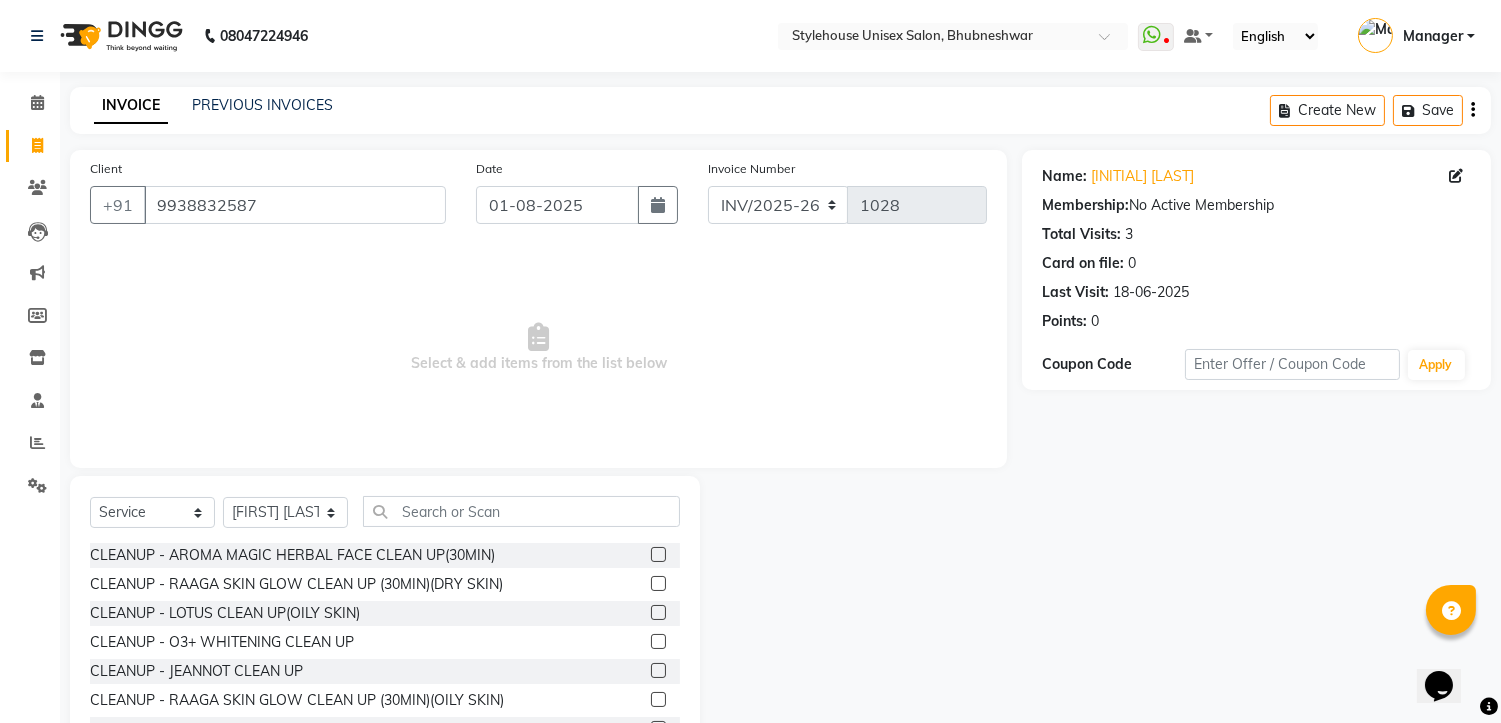click on "Select & add items from the list below" at bounding box center [538, 348] 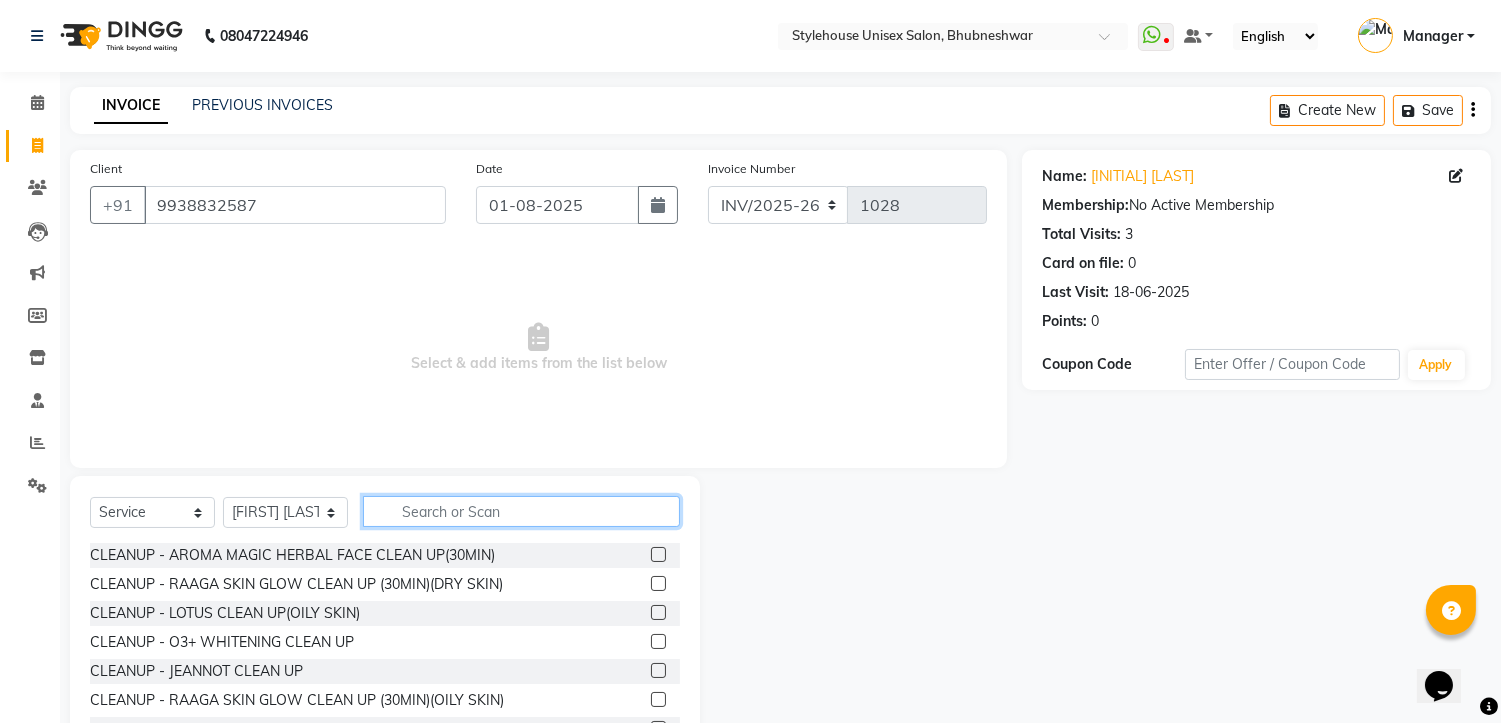click 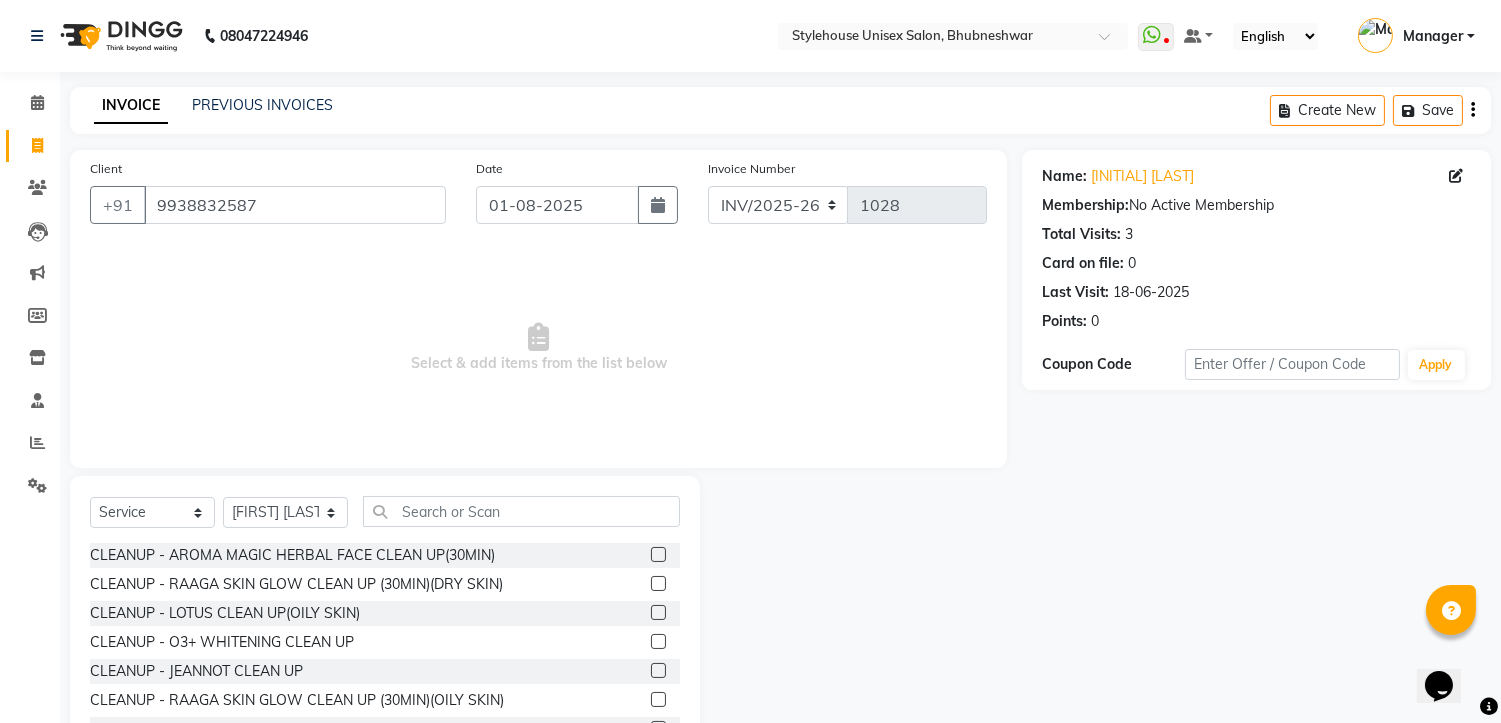 click on "INVOICE" 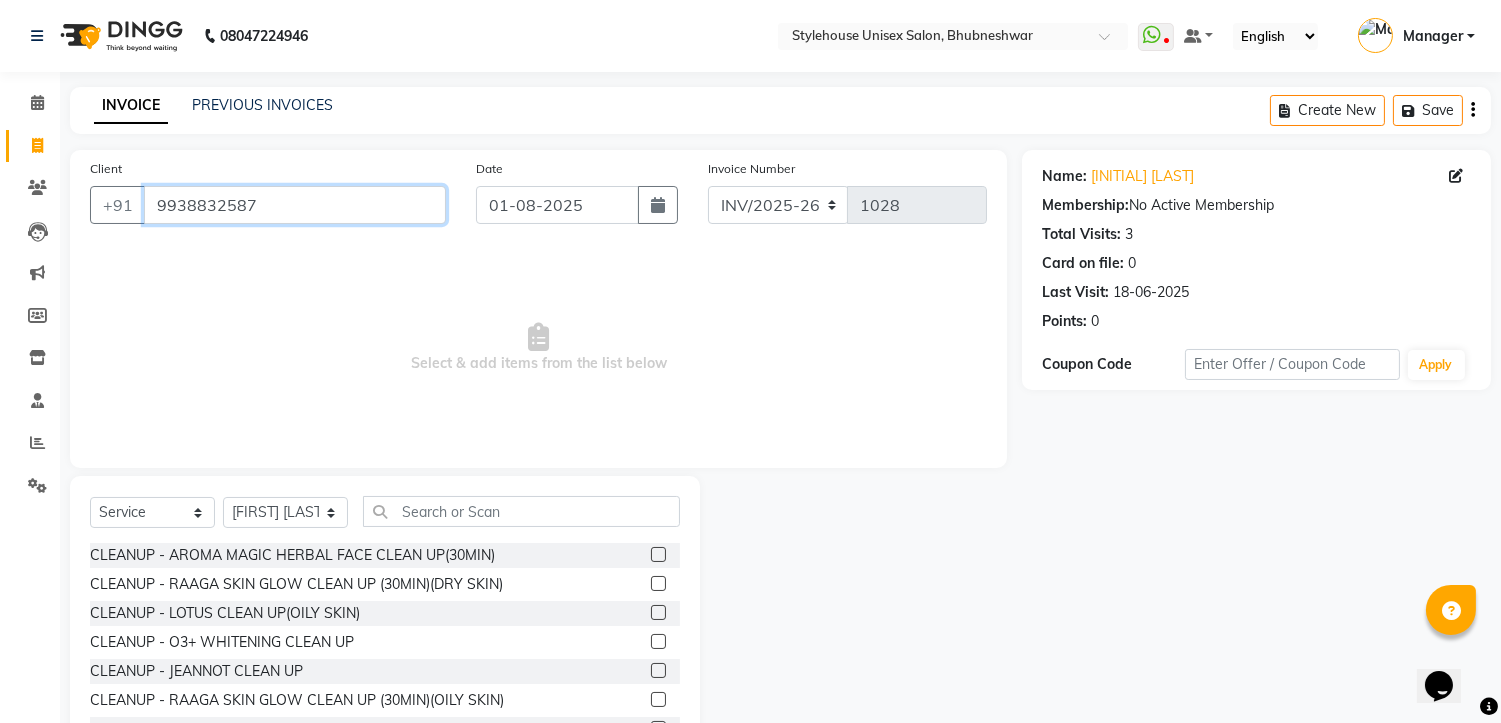 drag, startPoint x: 153, startPoint y: 205, endPoint x: 258, endPoint y: 205, distance: 105 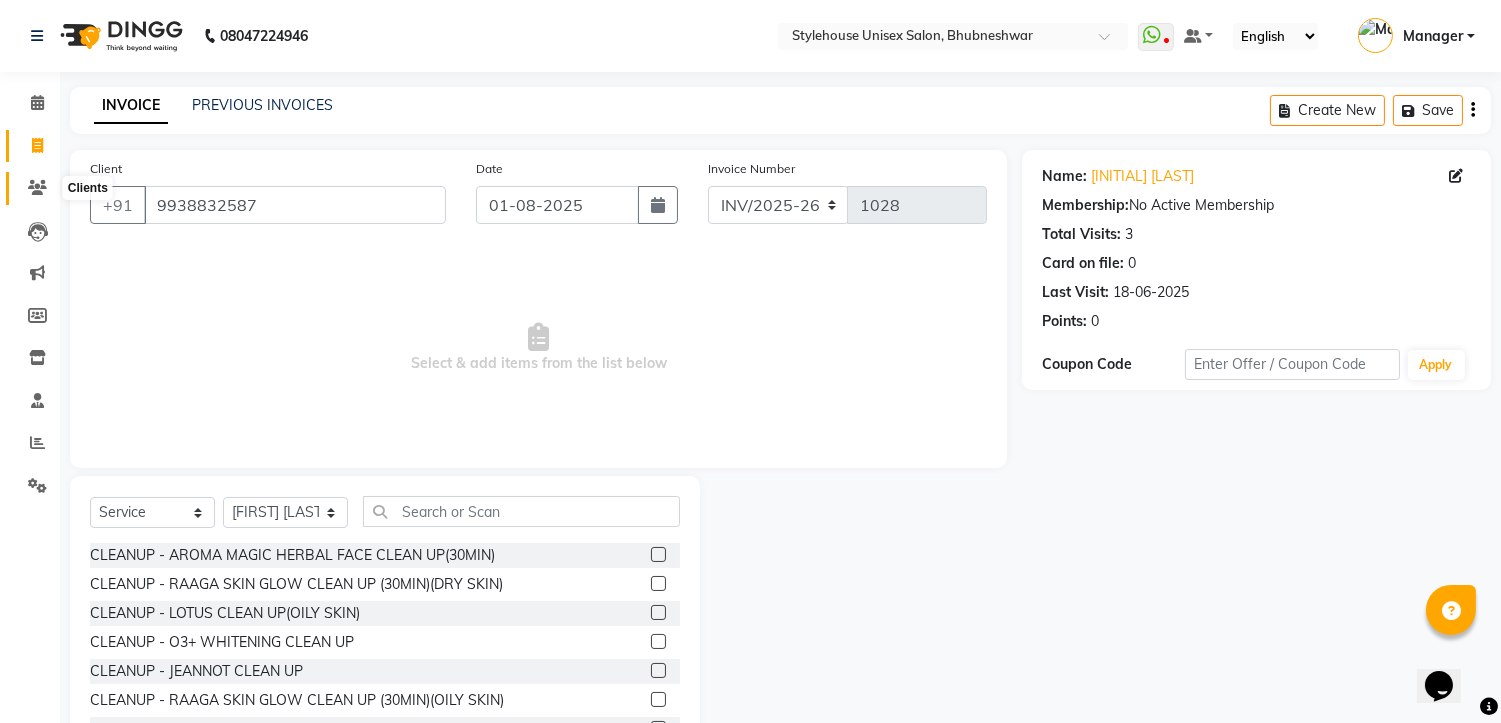 click 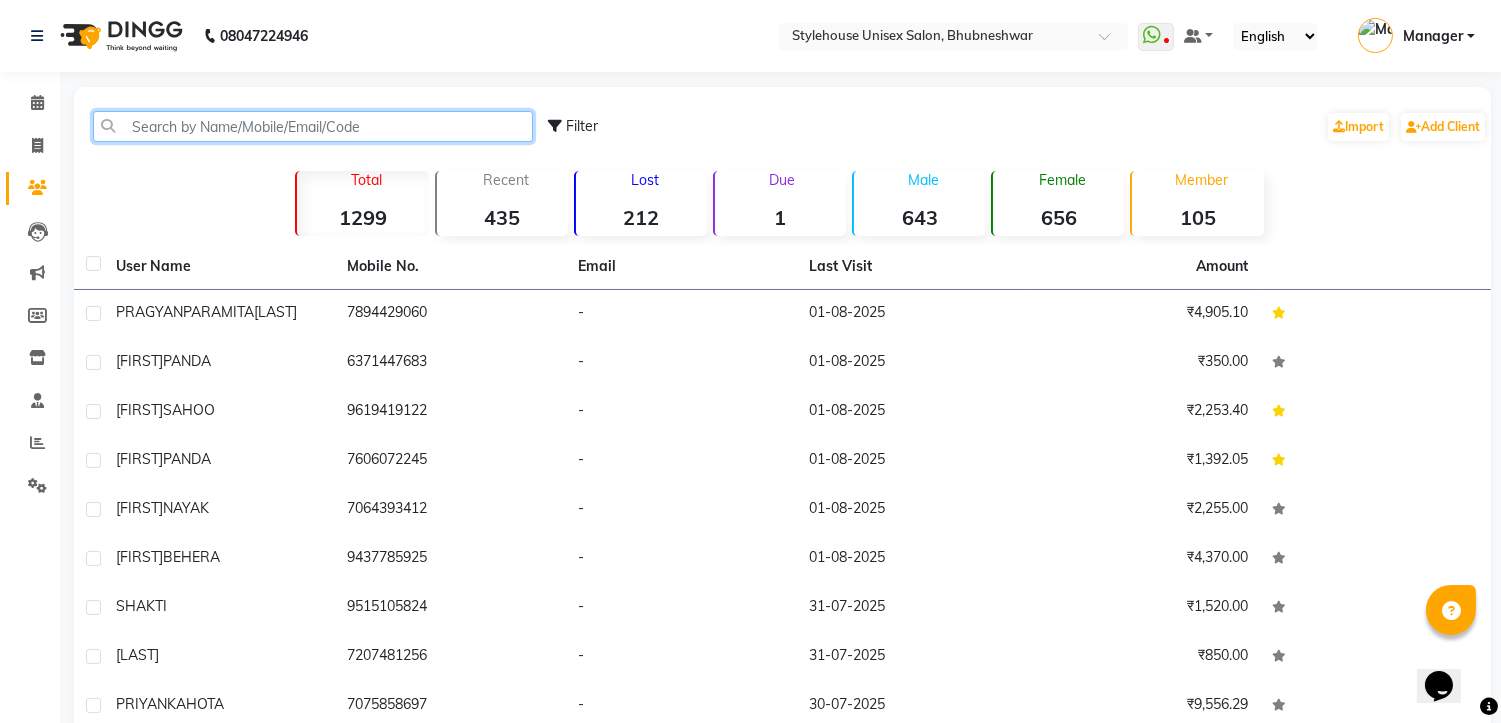 paste on "9938832587" 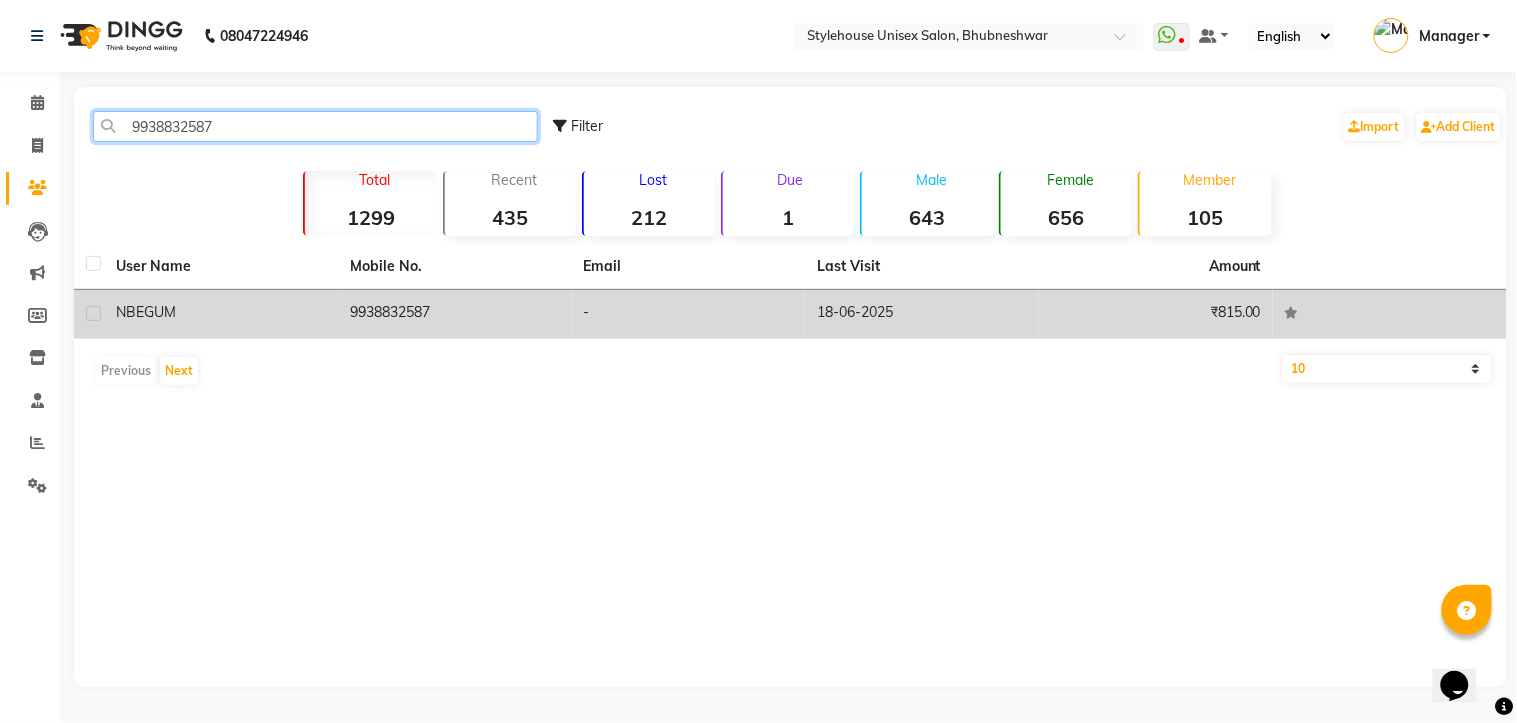 type on "9938832587" 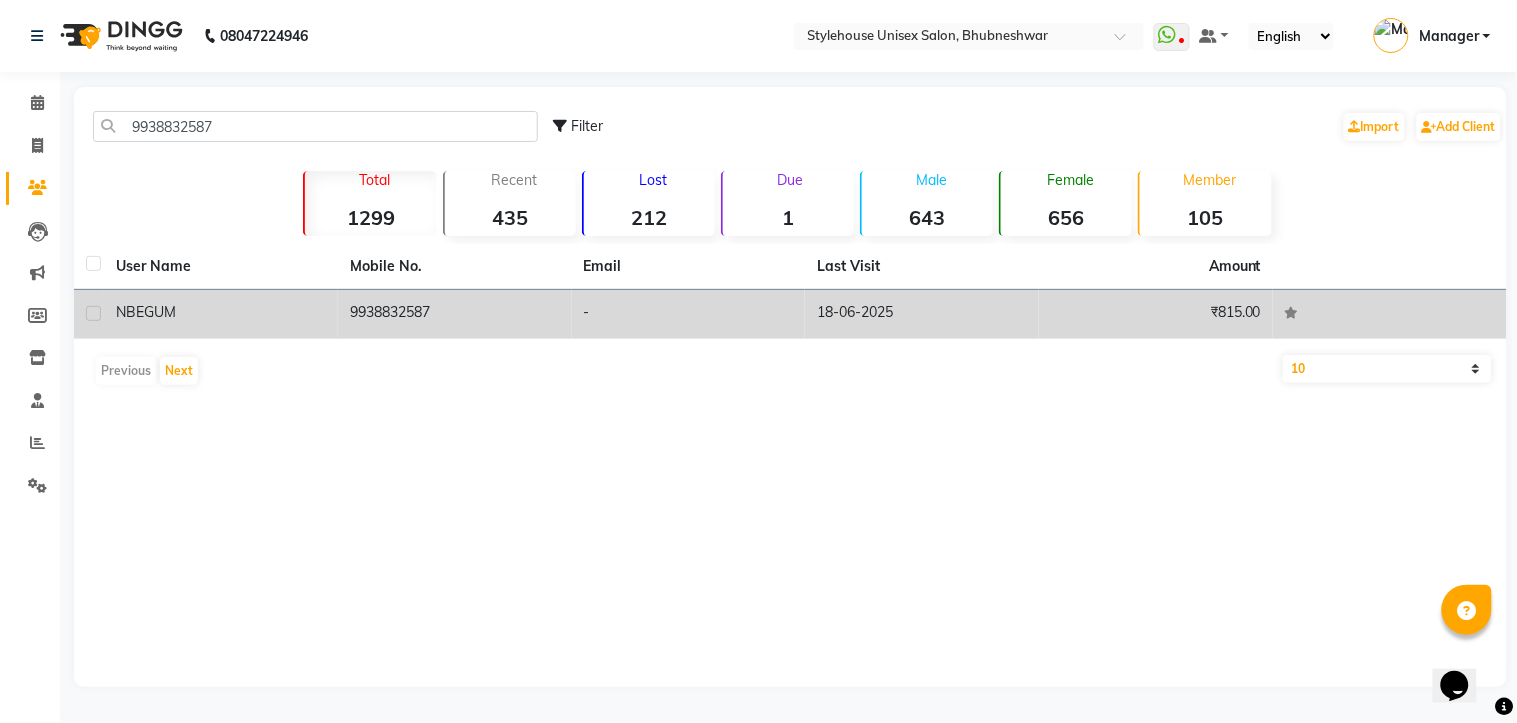 click on "9938832587" 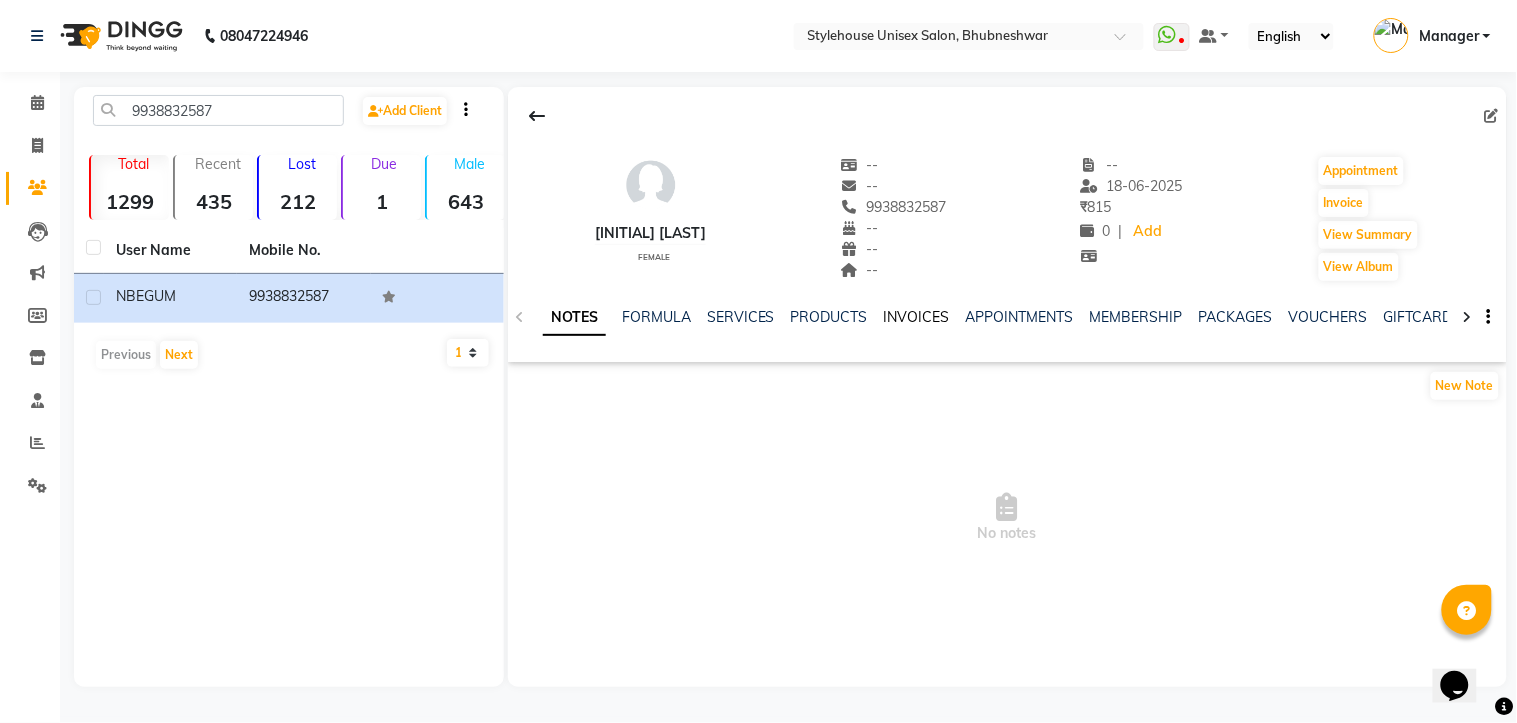 click on "INVOICES" 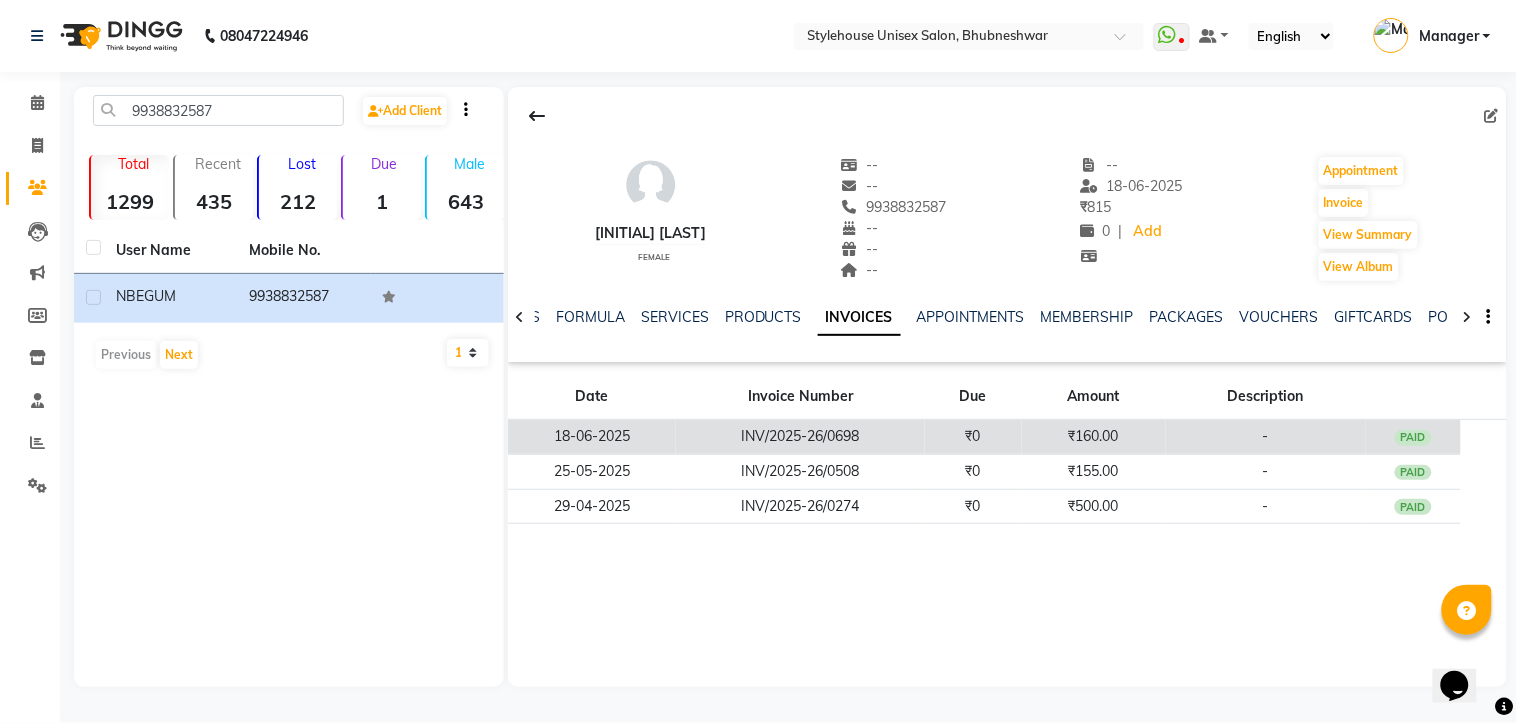 click on "18-06-2025" 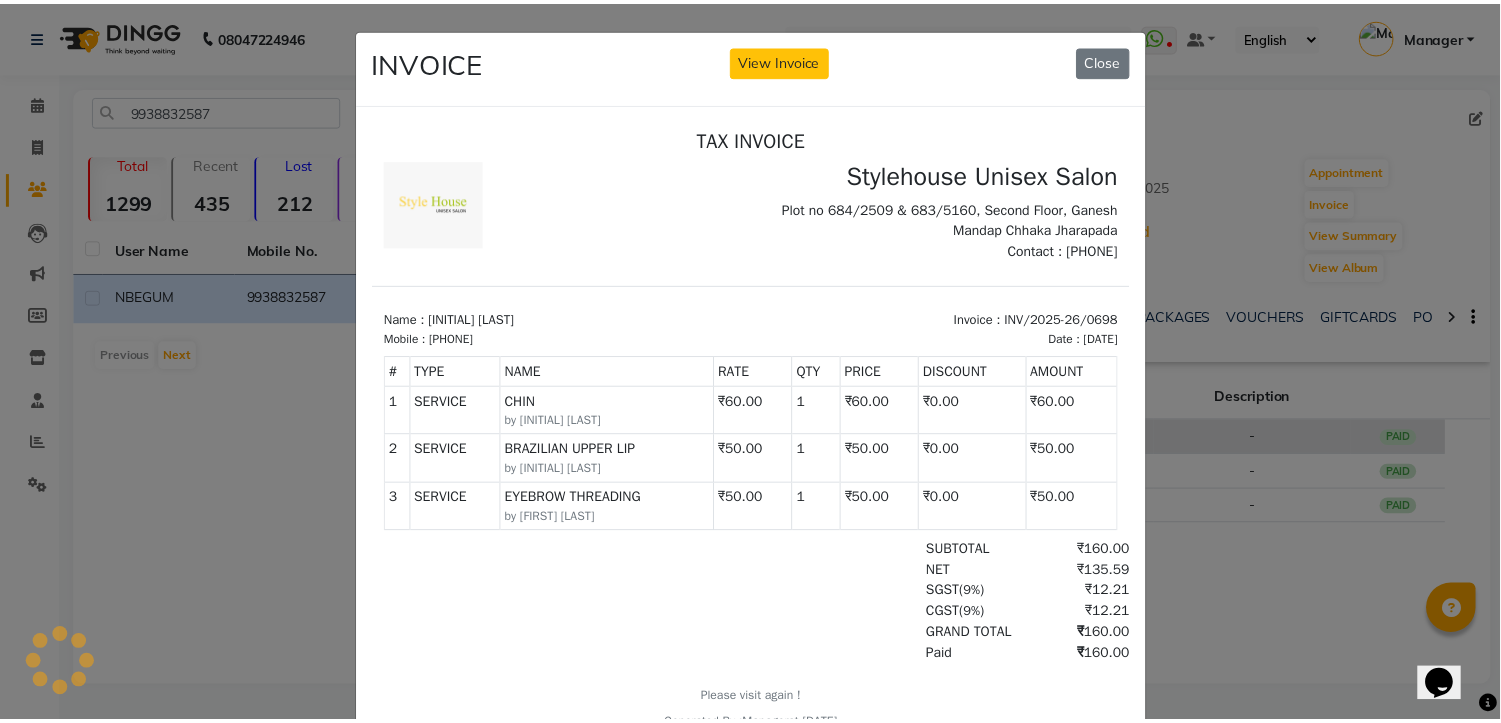 scroll, scrollTop: 0, scrollLeft: 0, axis: both 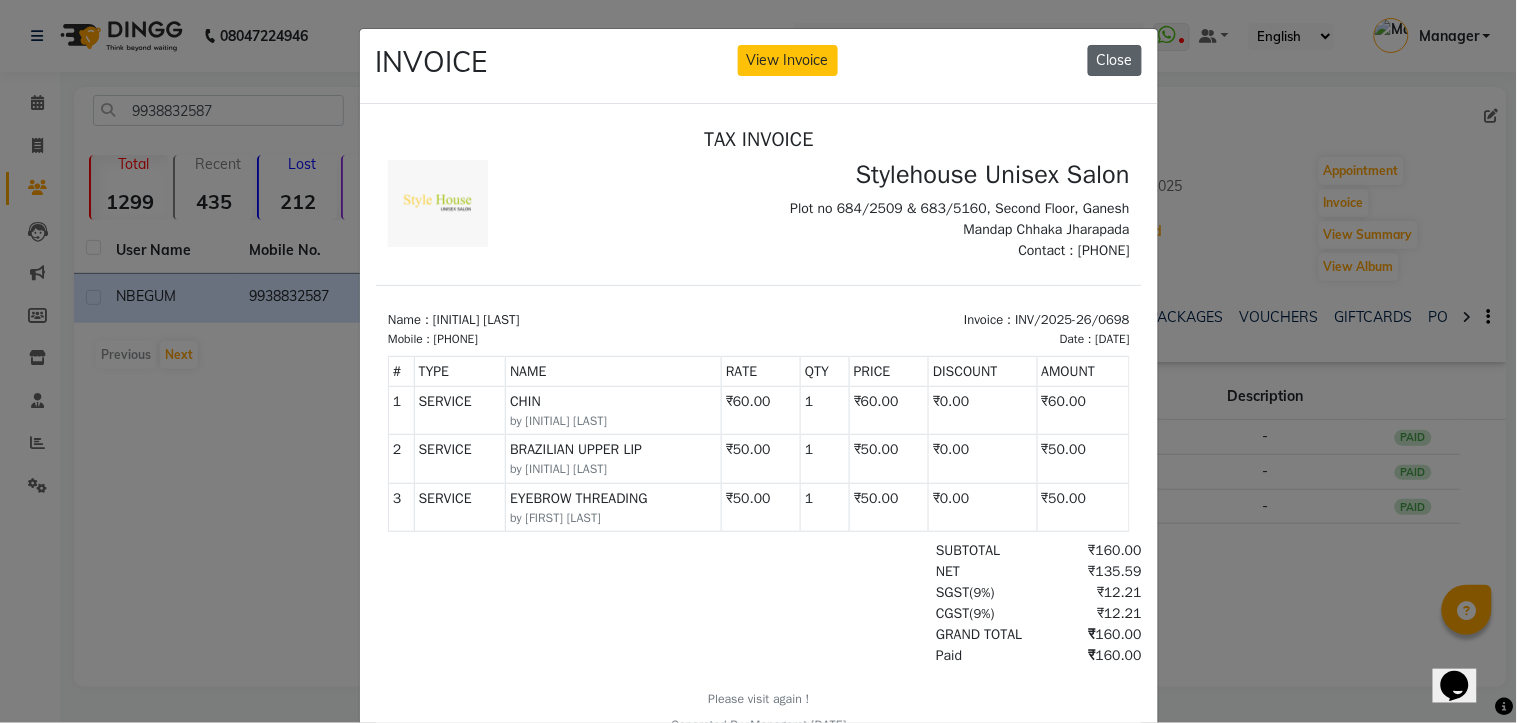 click on "Close" 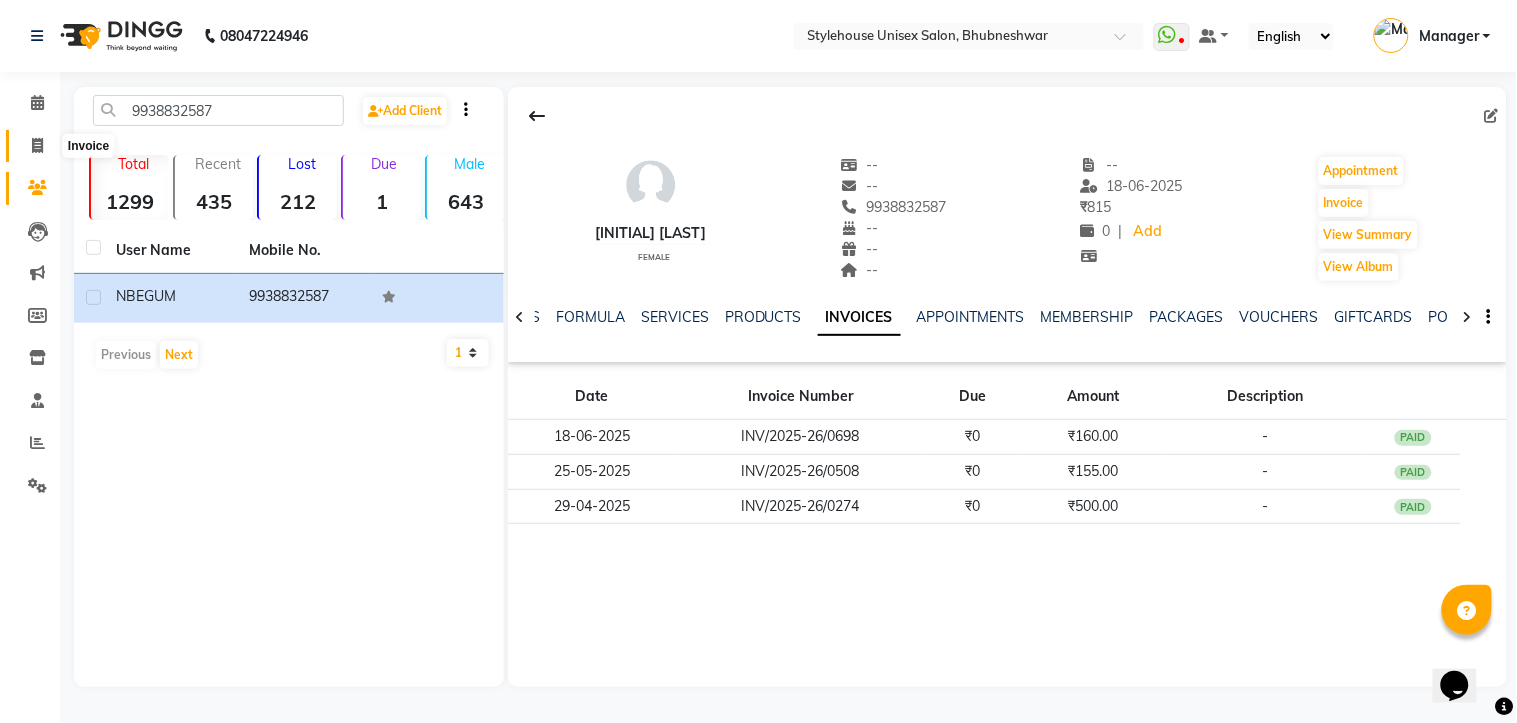 click 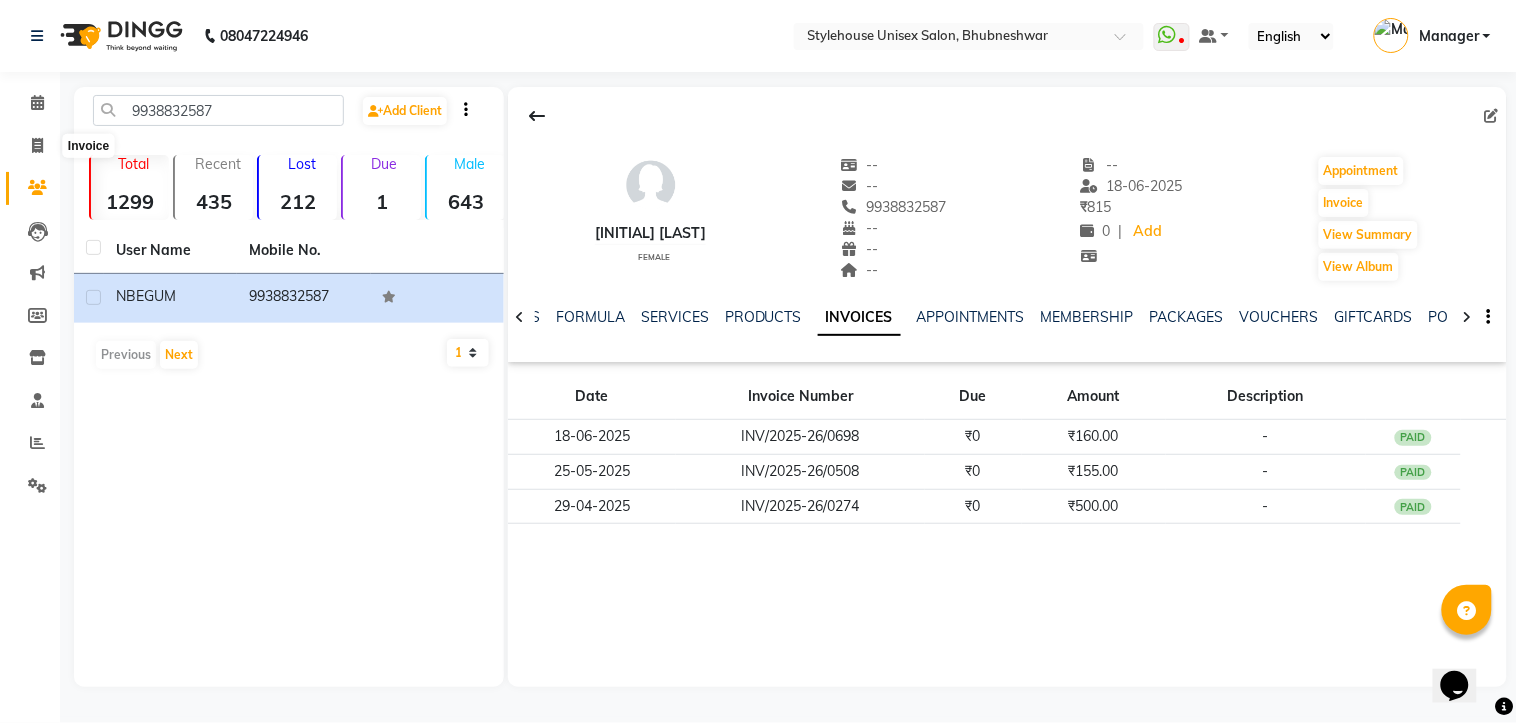 select on "service" 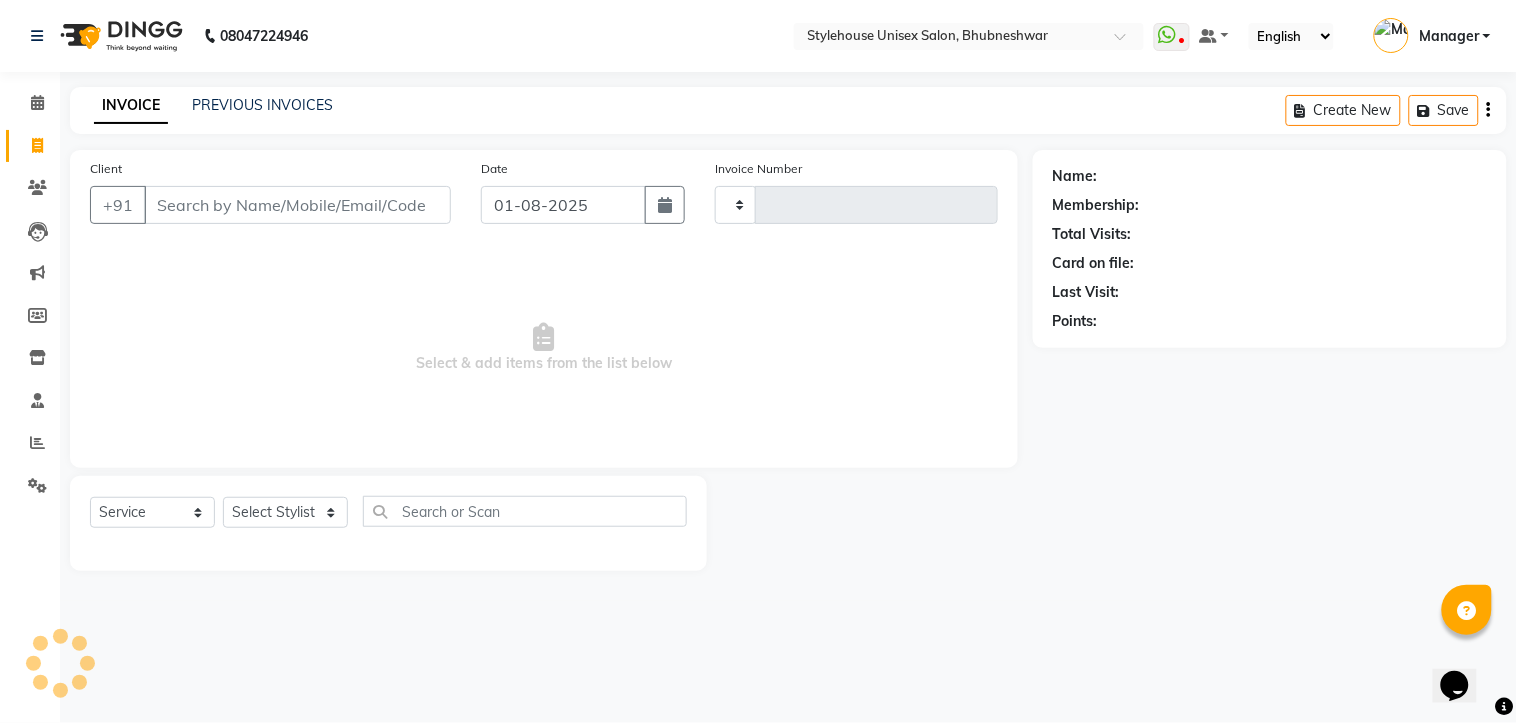 type on "1028" 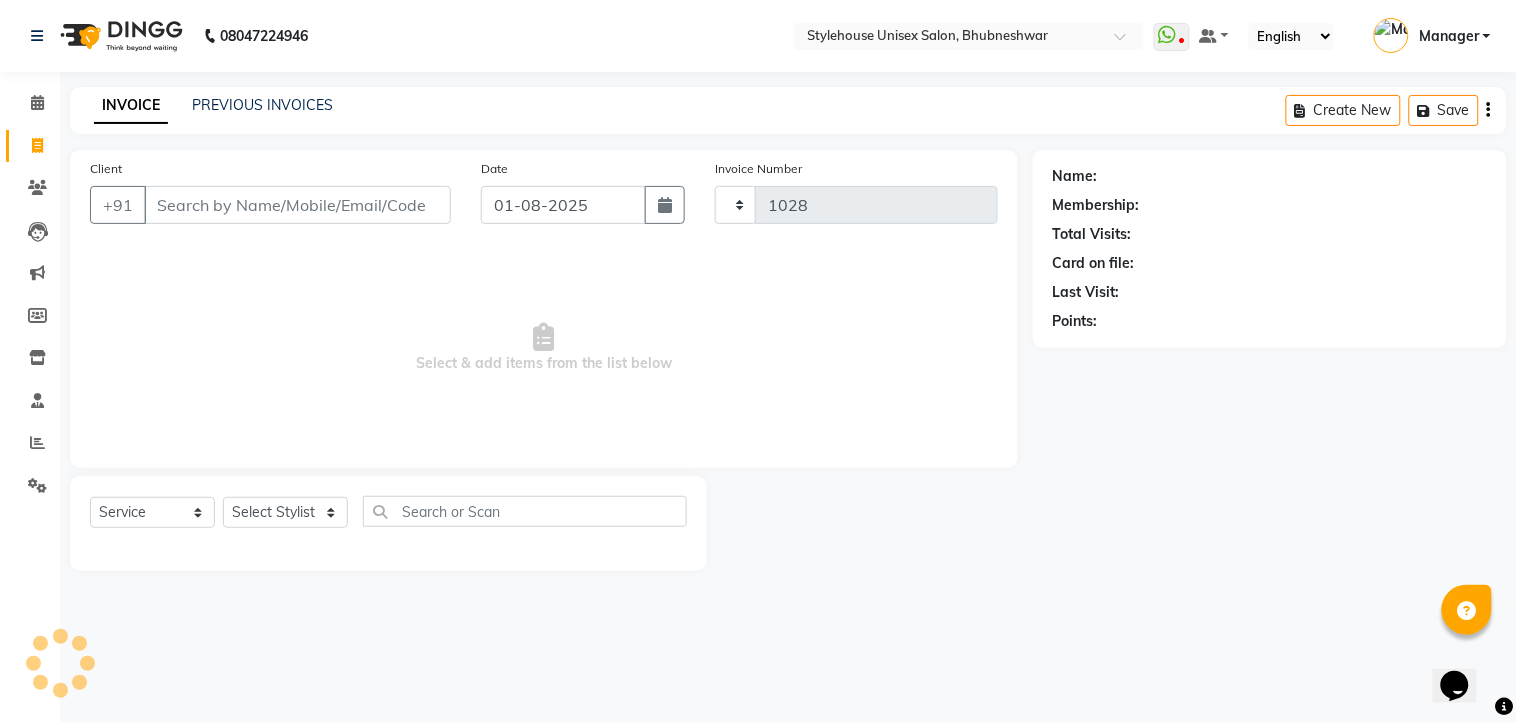 select on "7906" 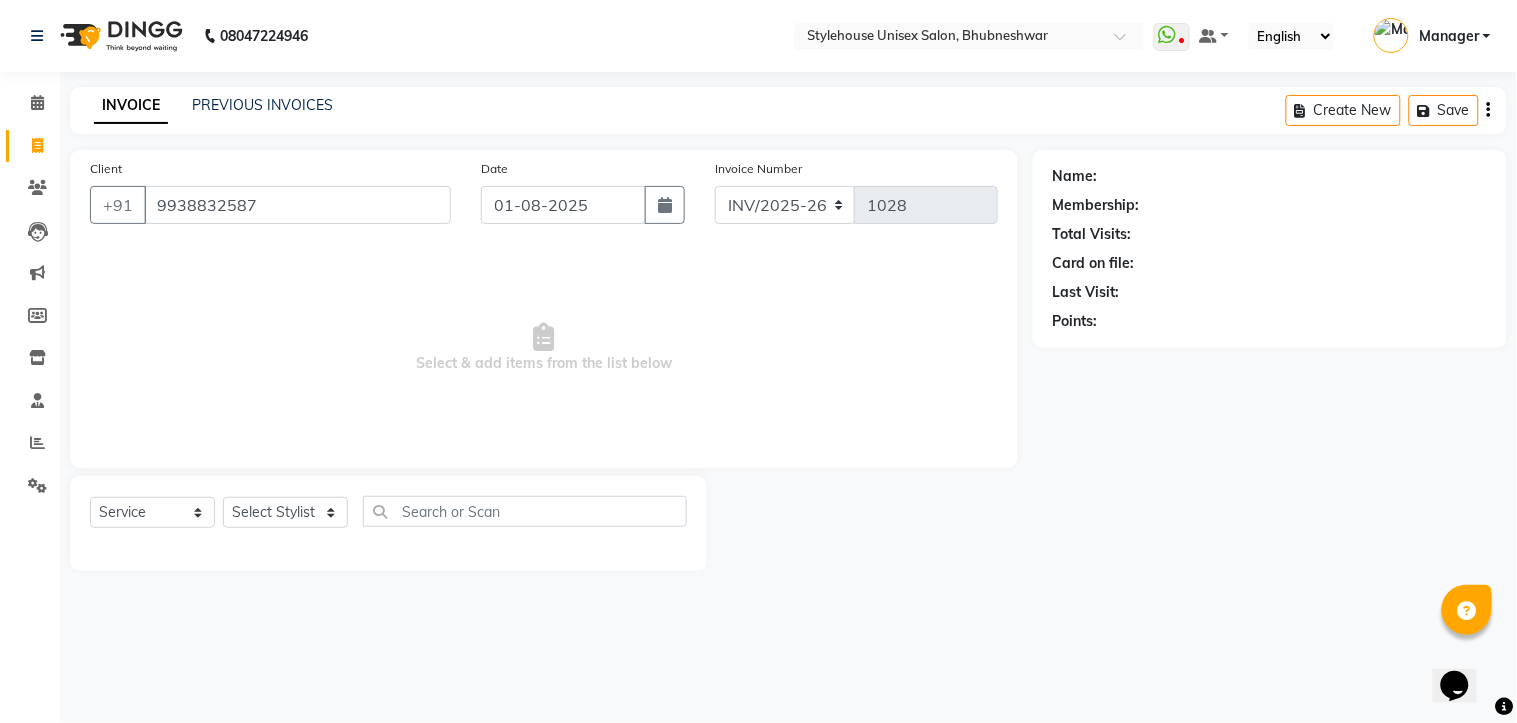 type on "9938832587" 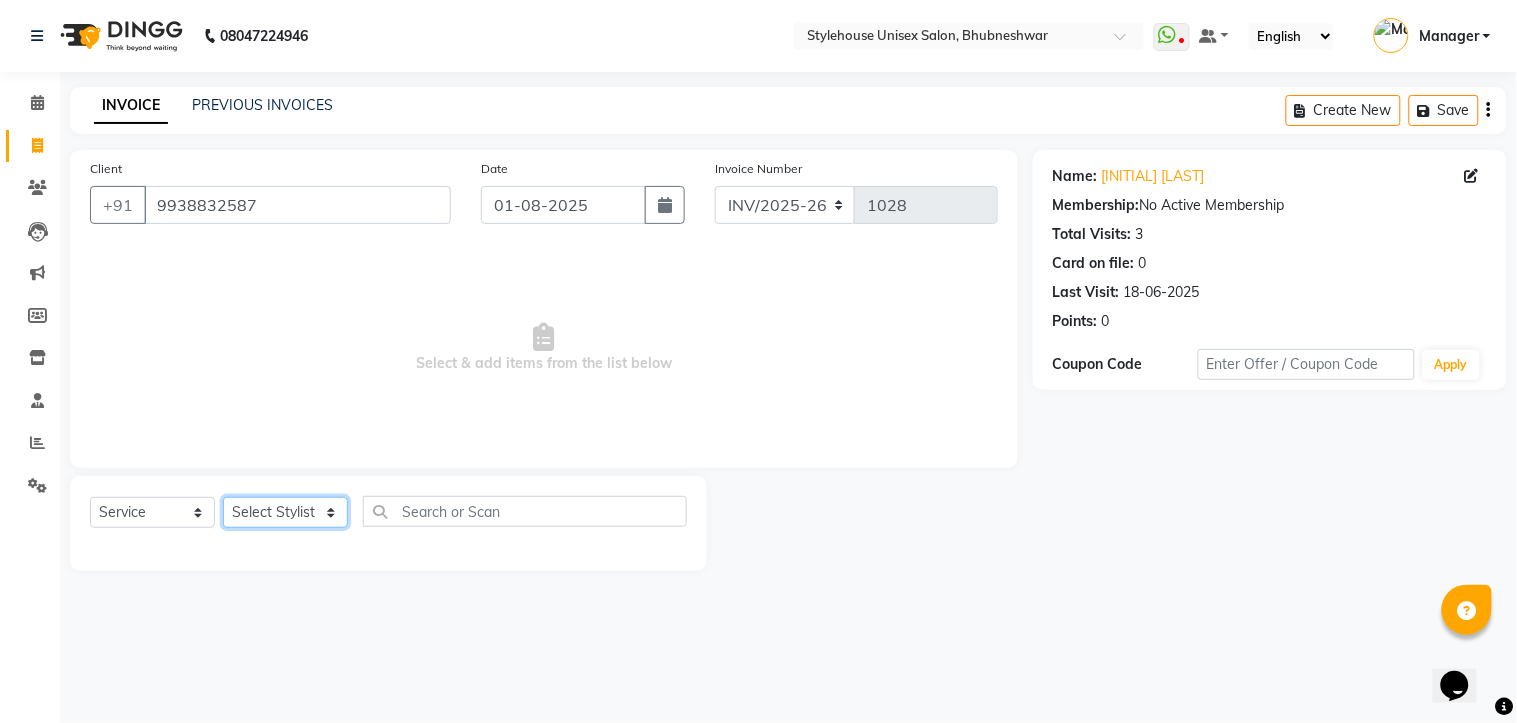 click on "Select Stylist [FIRST] [LAST] [FIRST] [LAST] [FIRST] [LAST] Manager [INITIAL] [LAST] [FIRST] [LAST]" 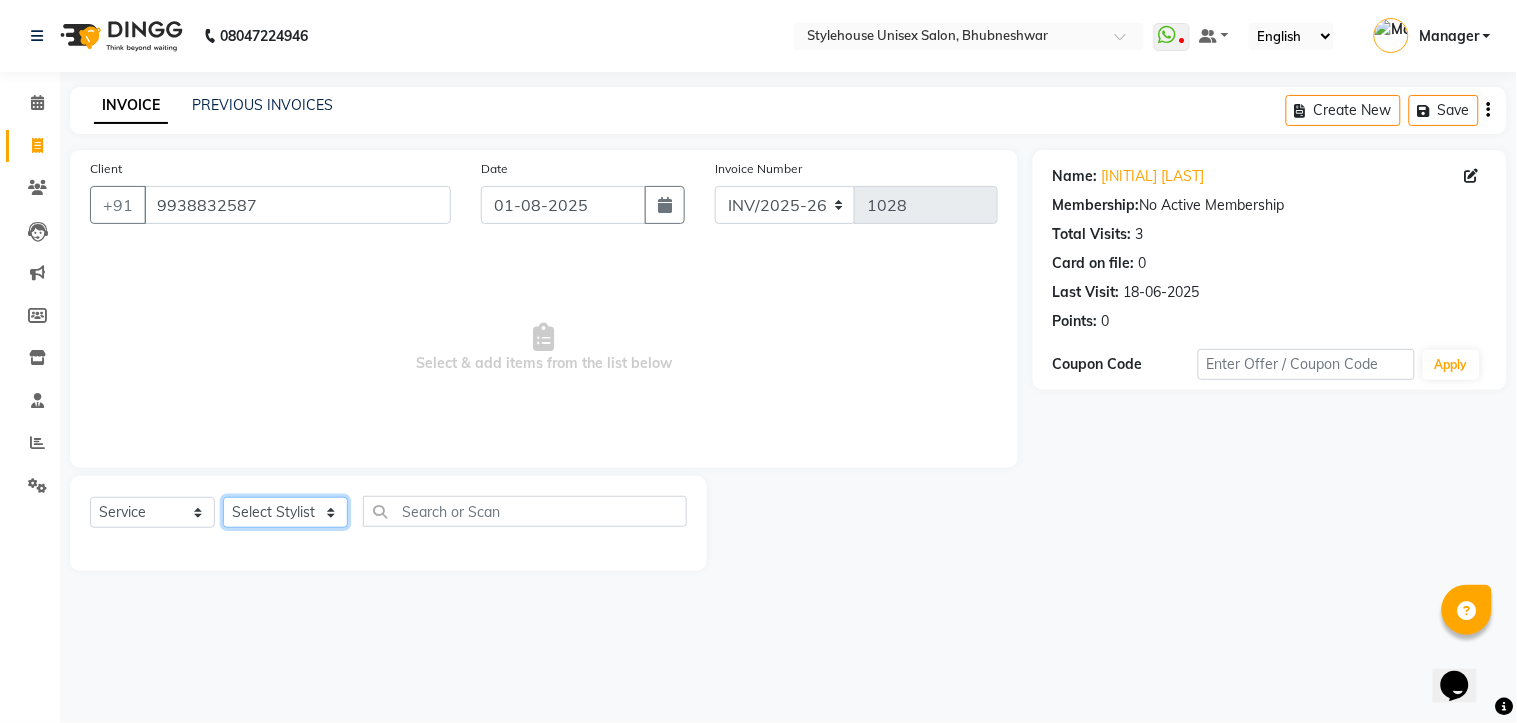 select on "87148" 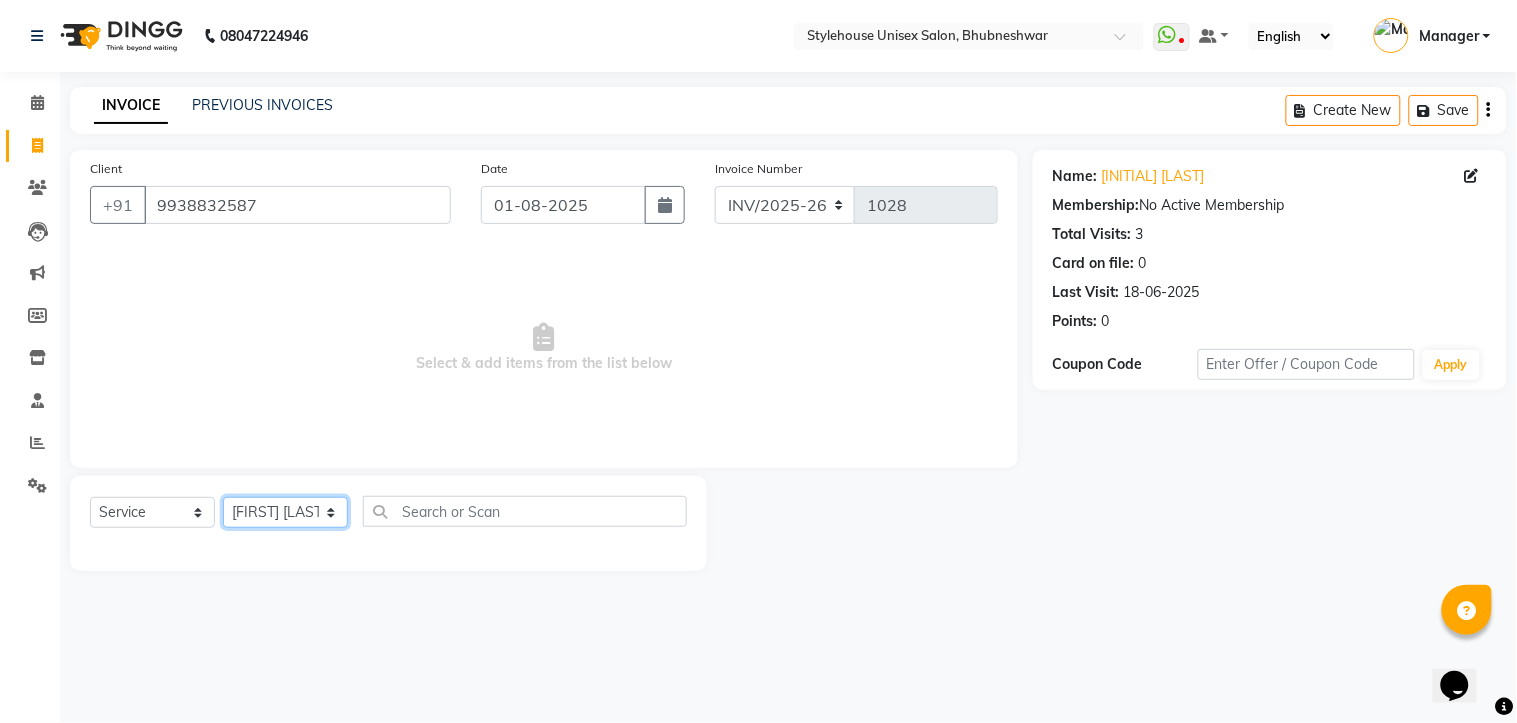 click on "Select Stylist [FIRST] [LAST] [FIRST] [LAST] [FIRST] [LAST] Manager [INITIAL] [LAST] [FIRST] [LAST]" 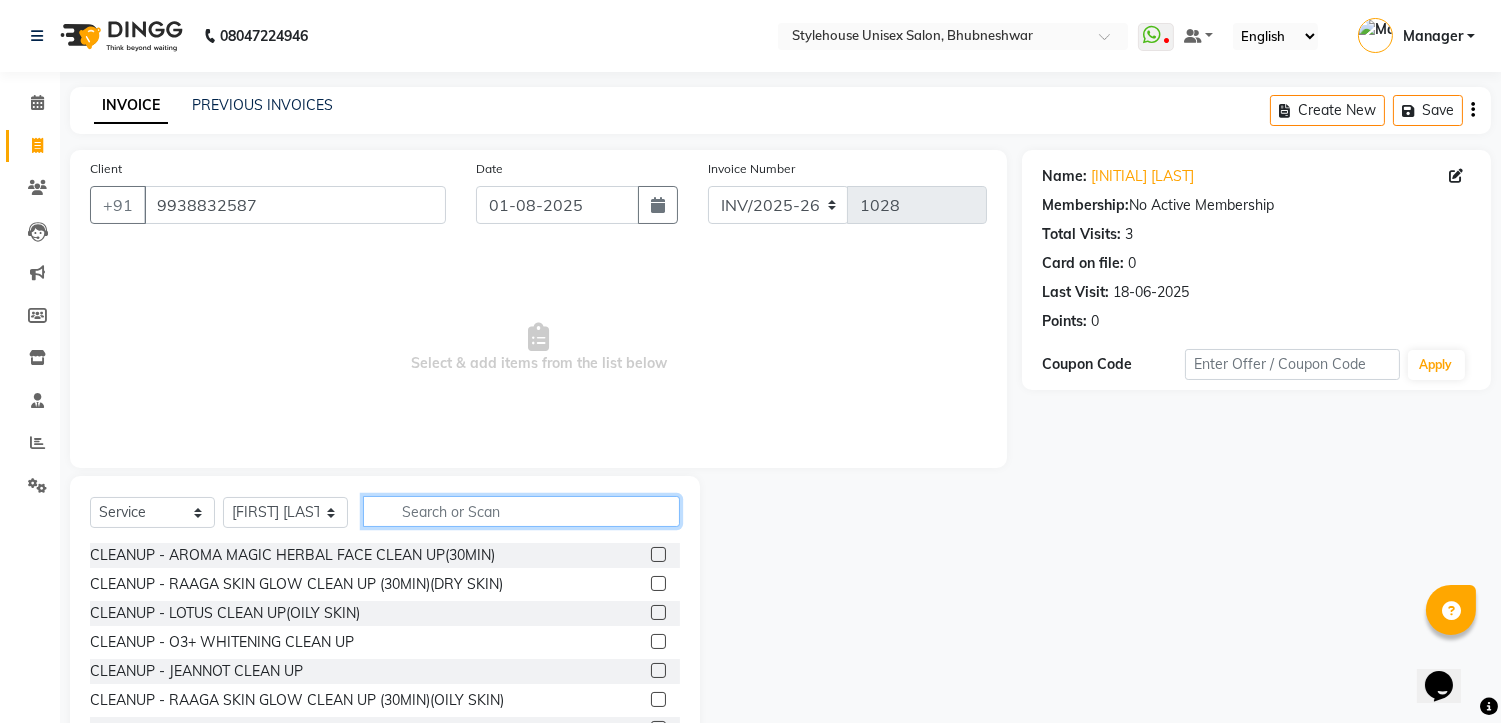 click 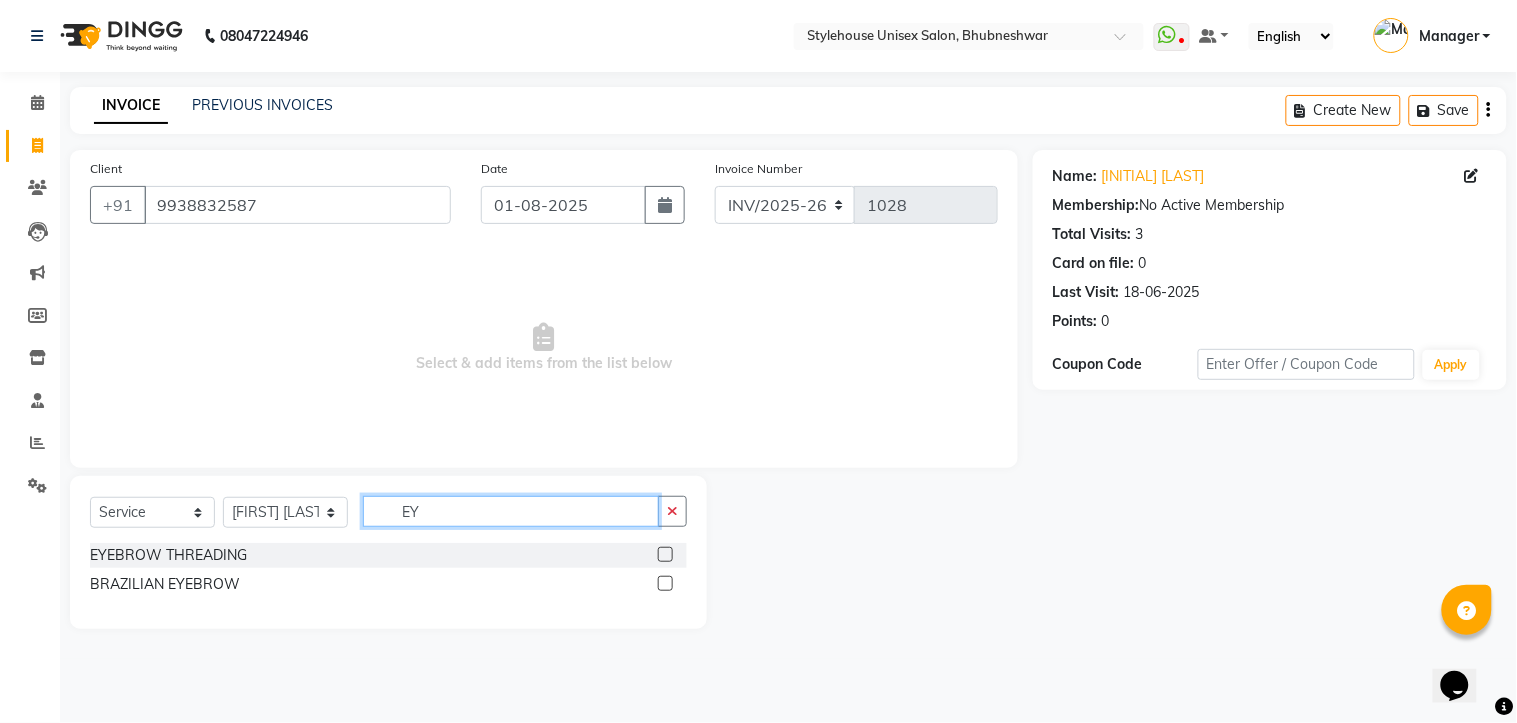 type on "E" 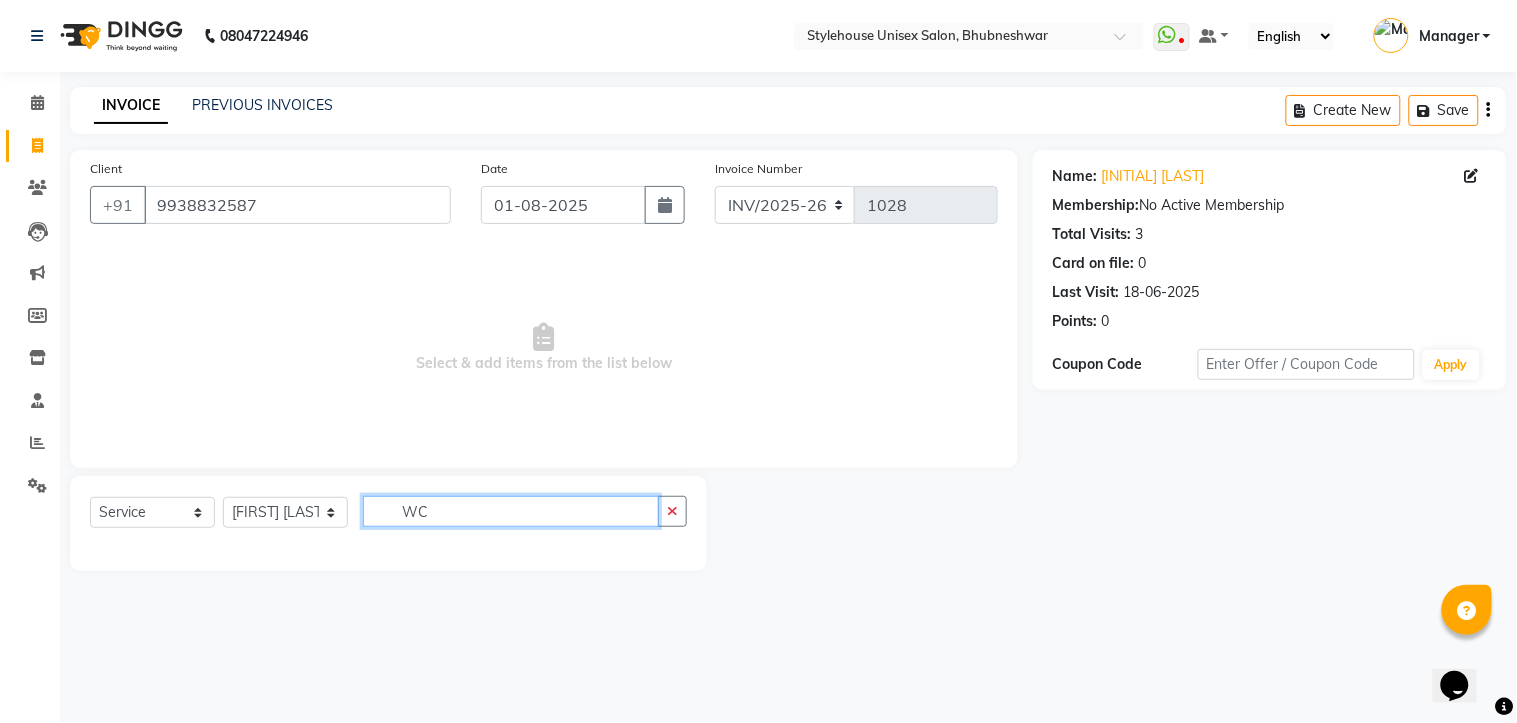 type on "W" 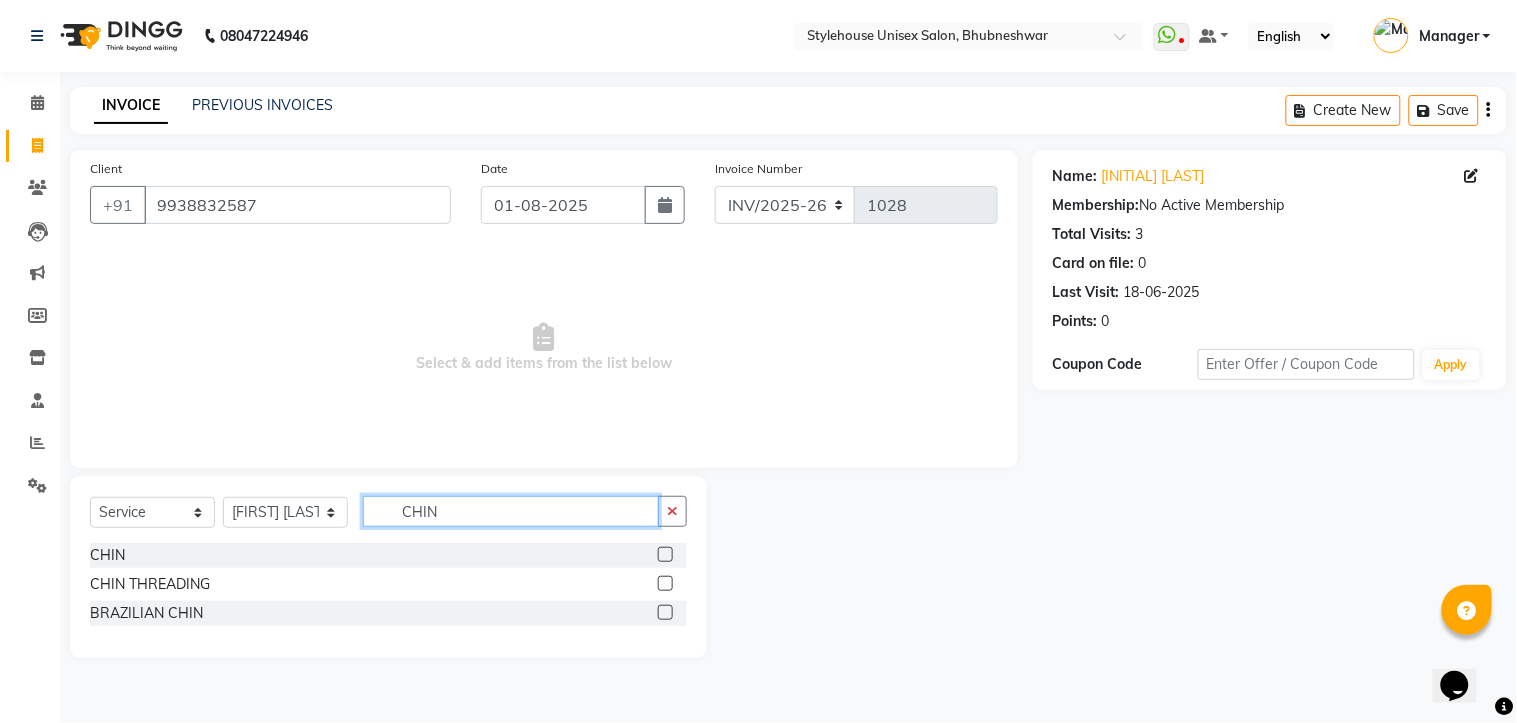 type on "CHIN" 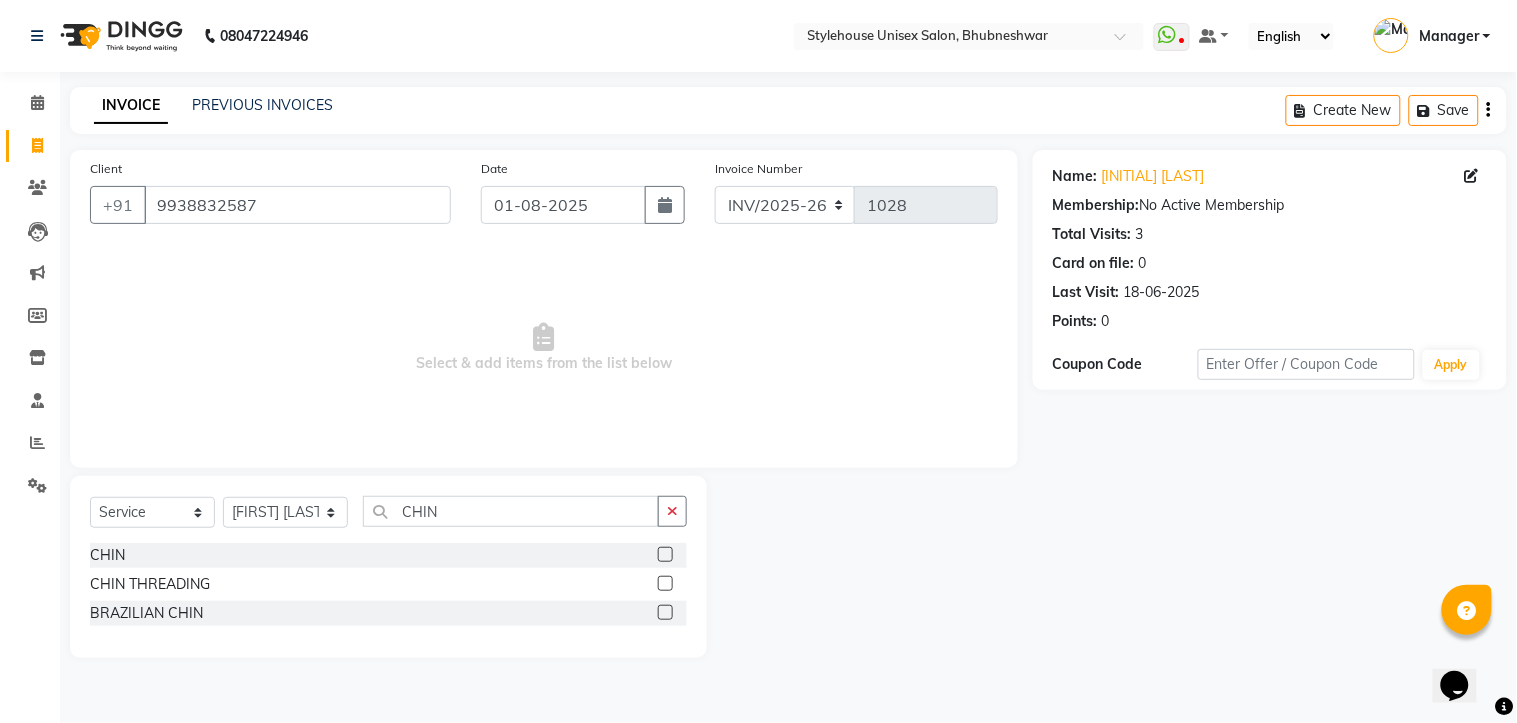 click 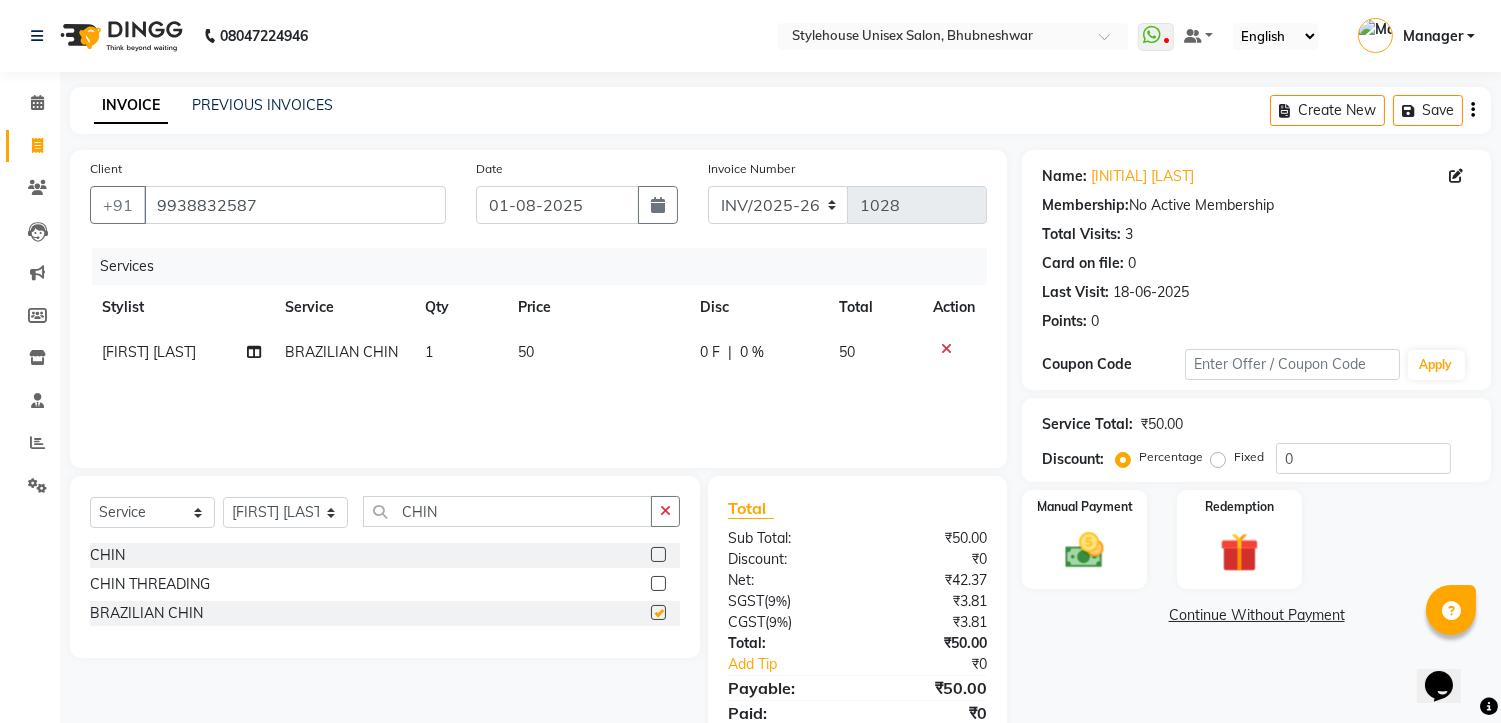 checkbox on "false" 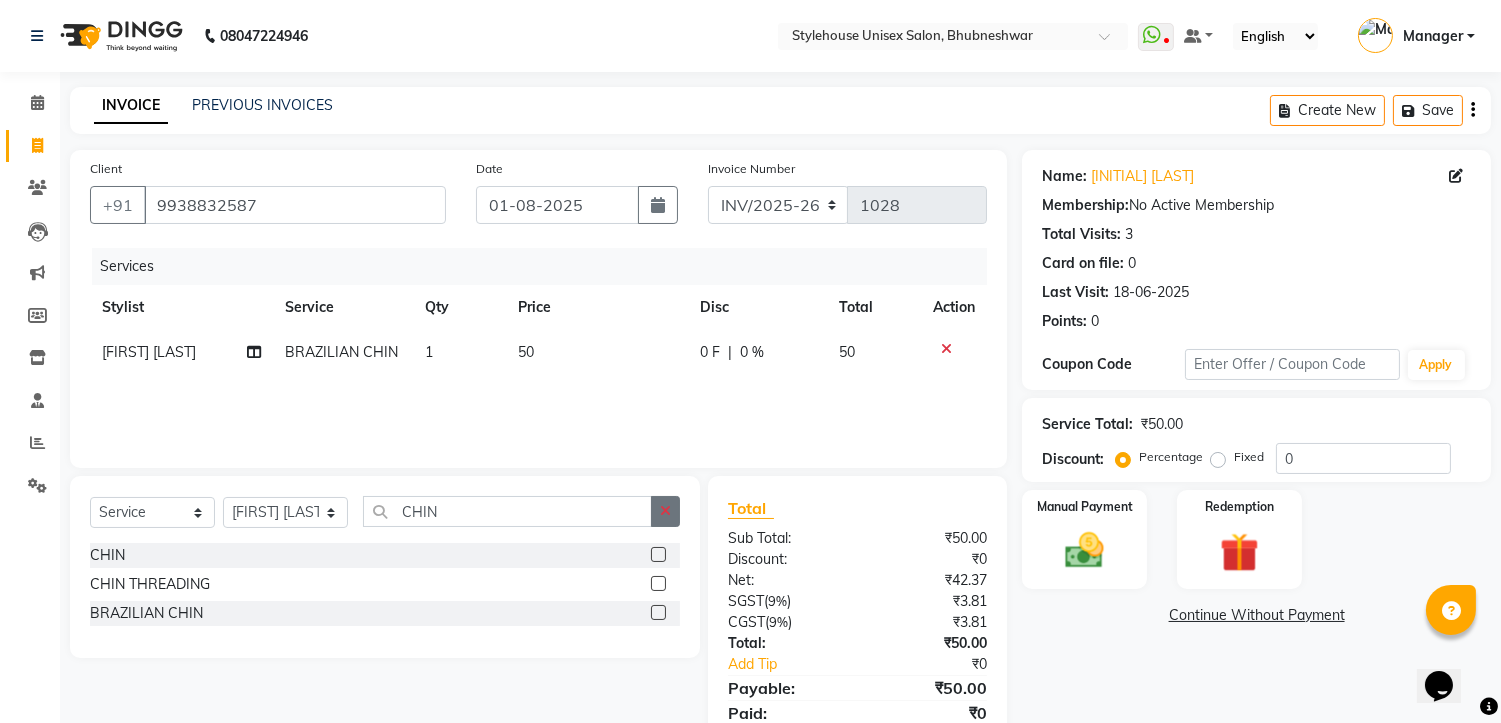 click 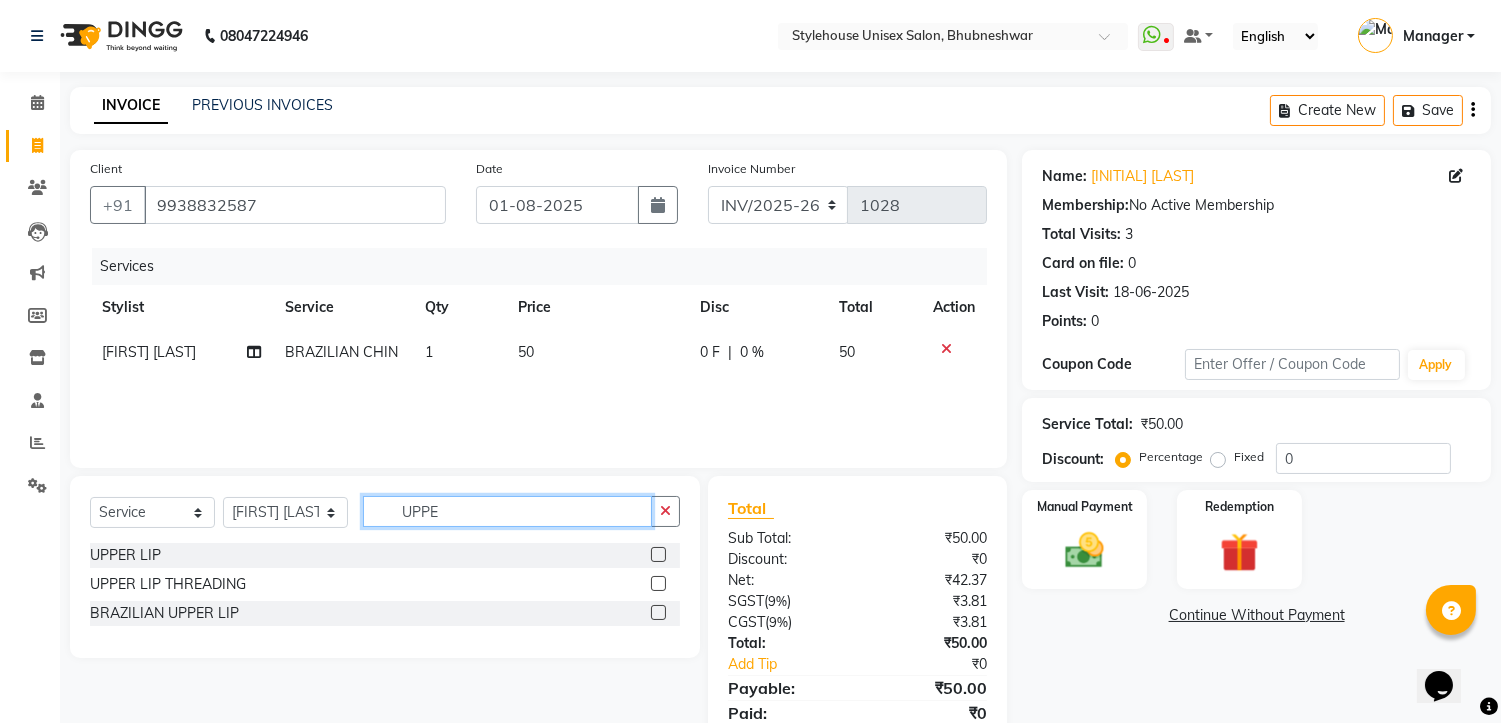 type on "UPPE" 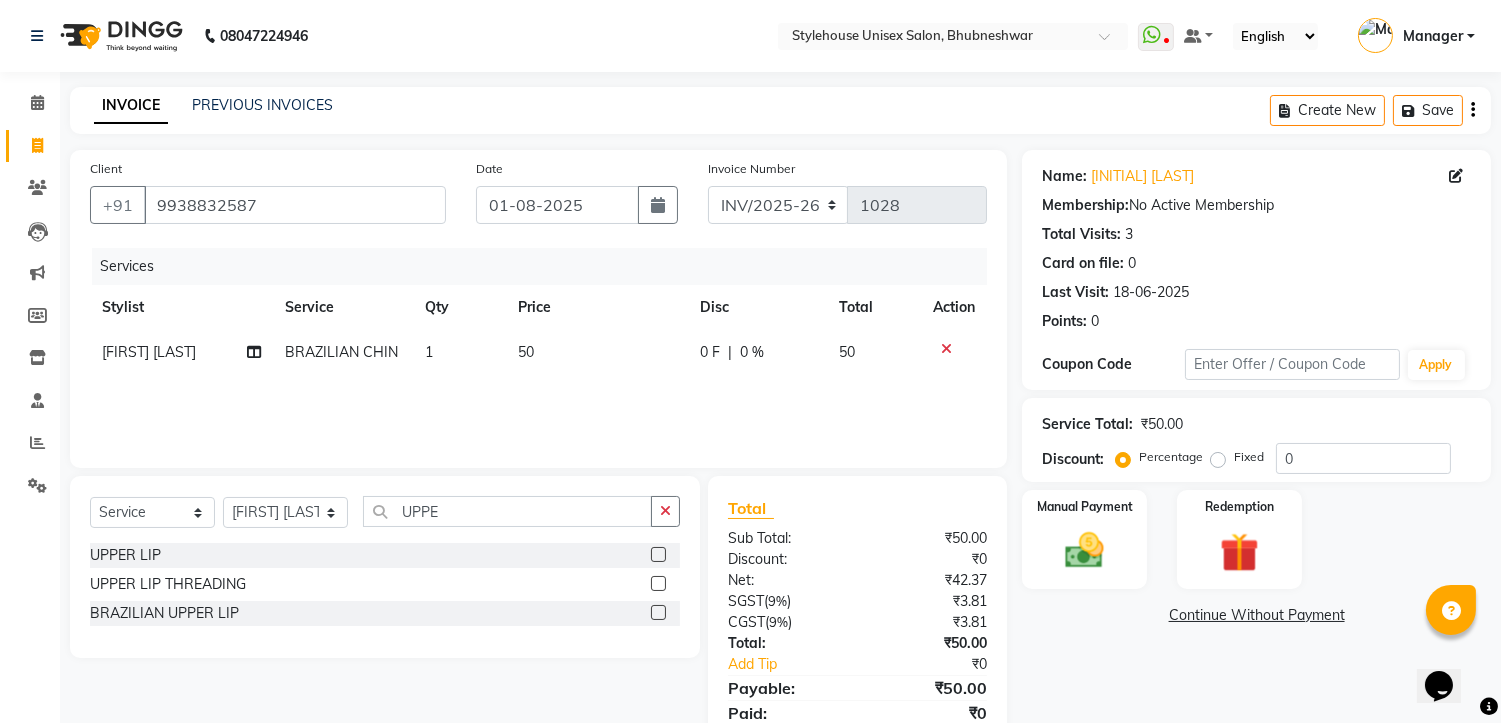 click 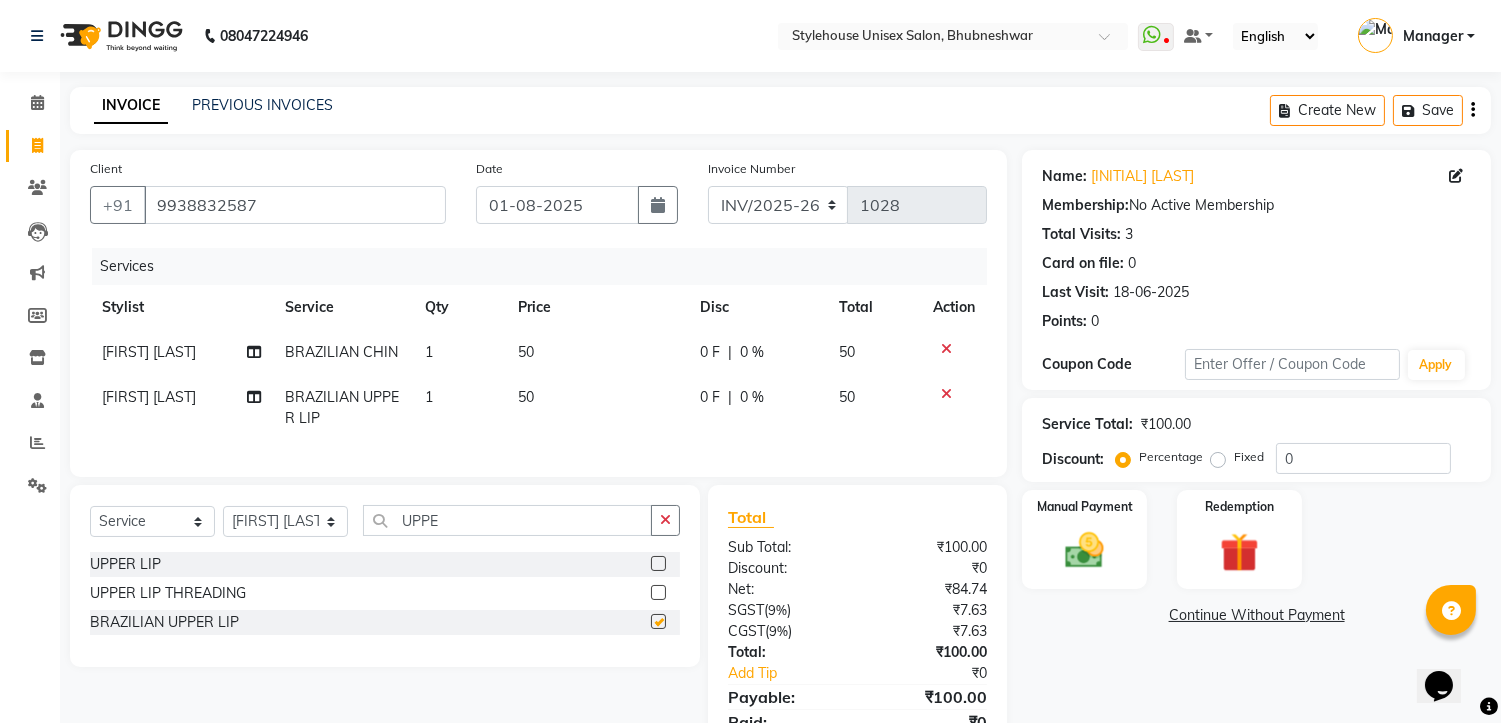 checkbox on "false" 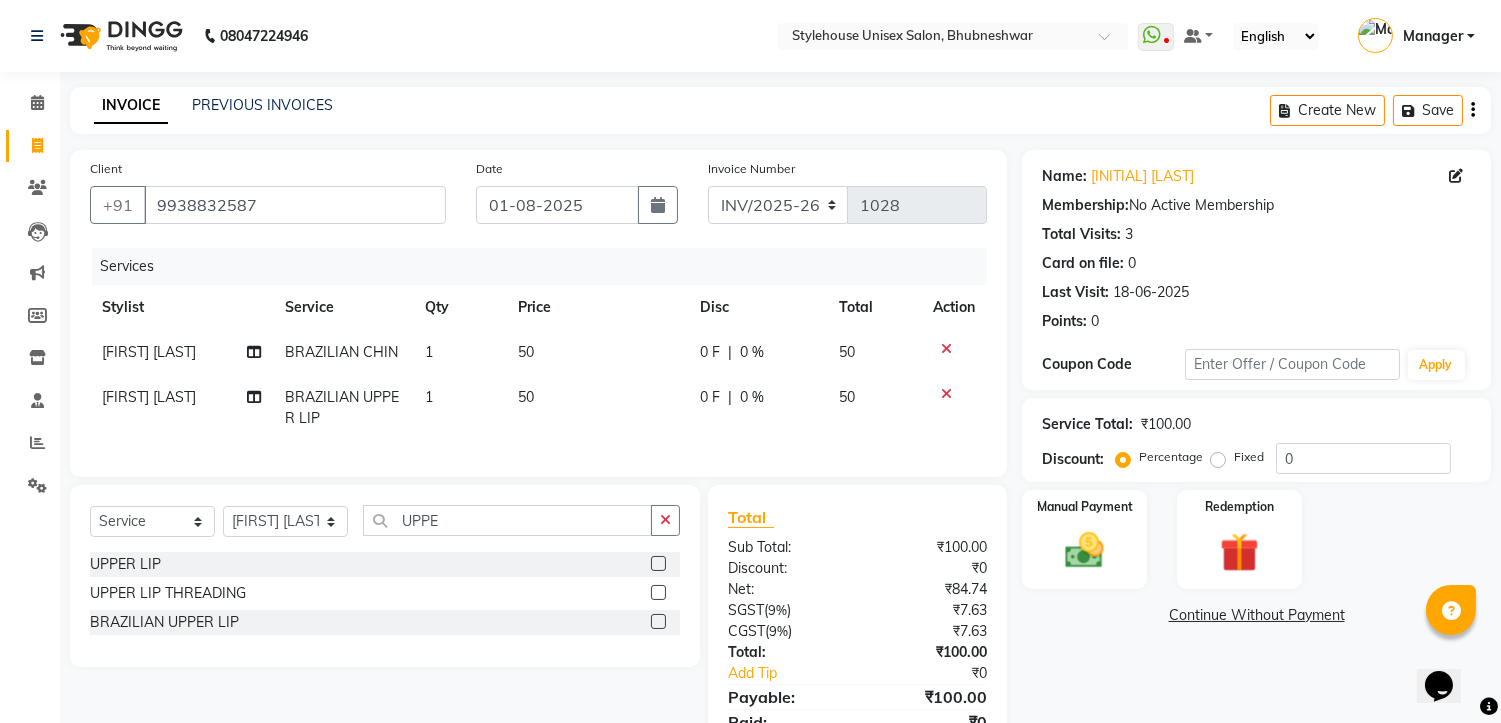 click on "50" 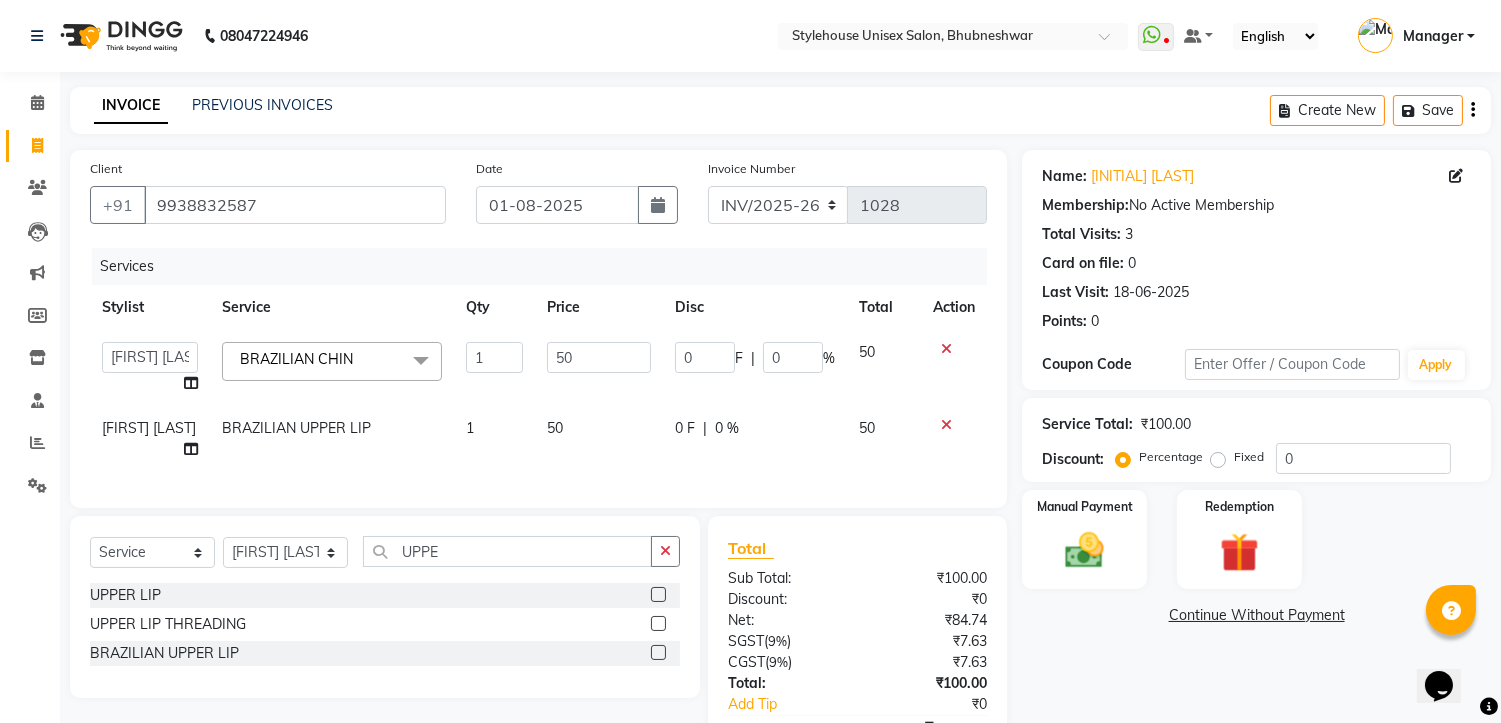 click on "1" 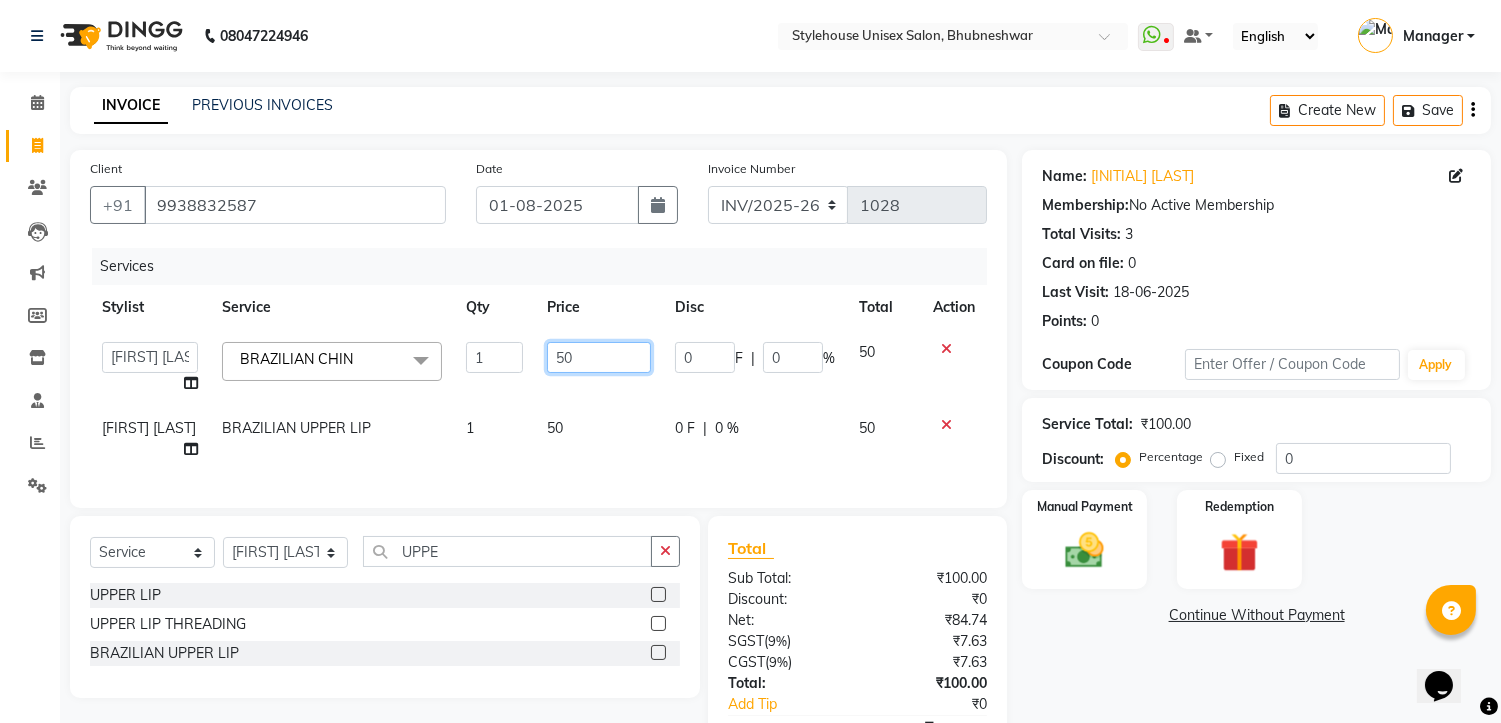 click on "50" 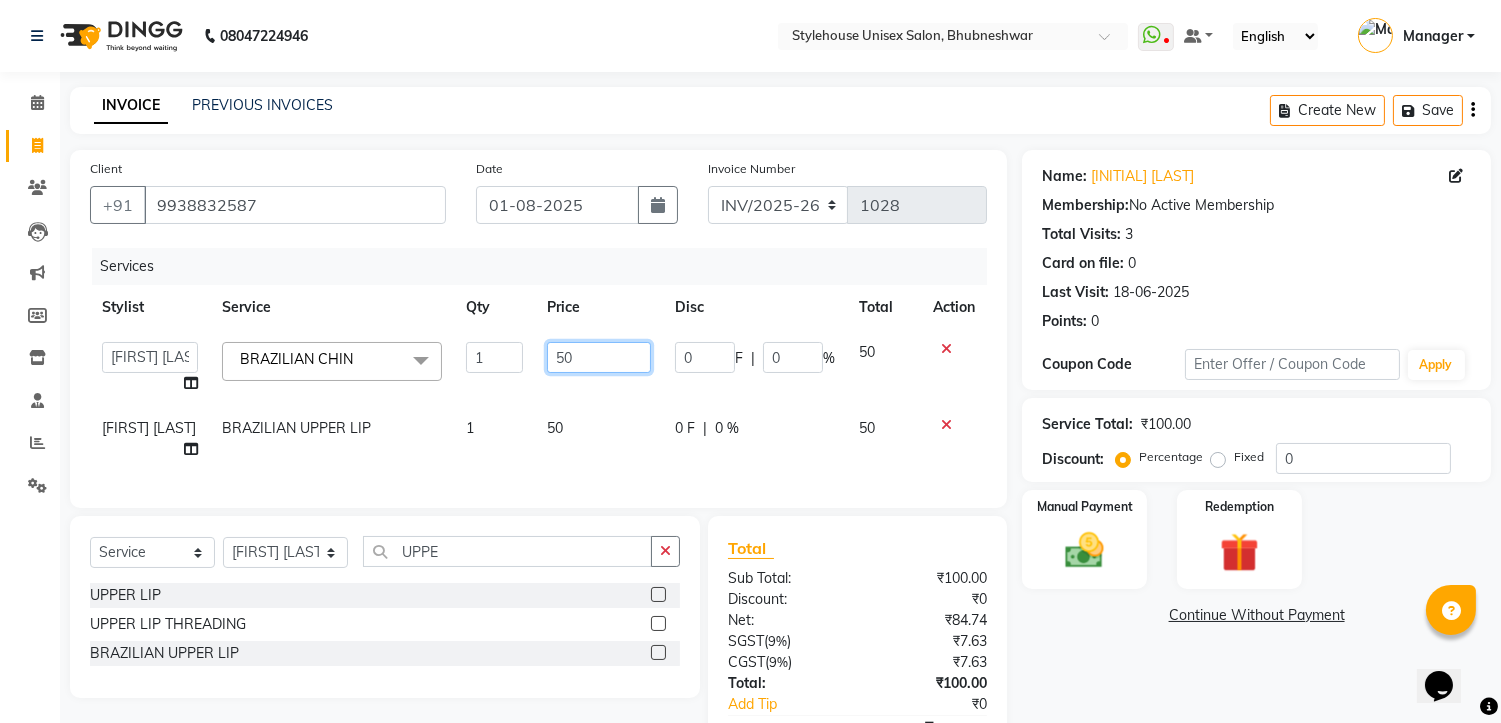 type on "5" 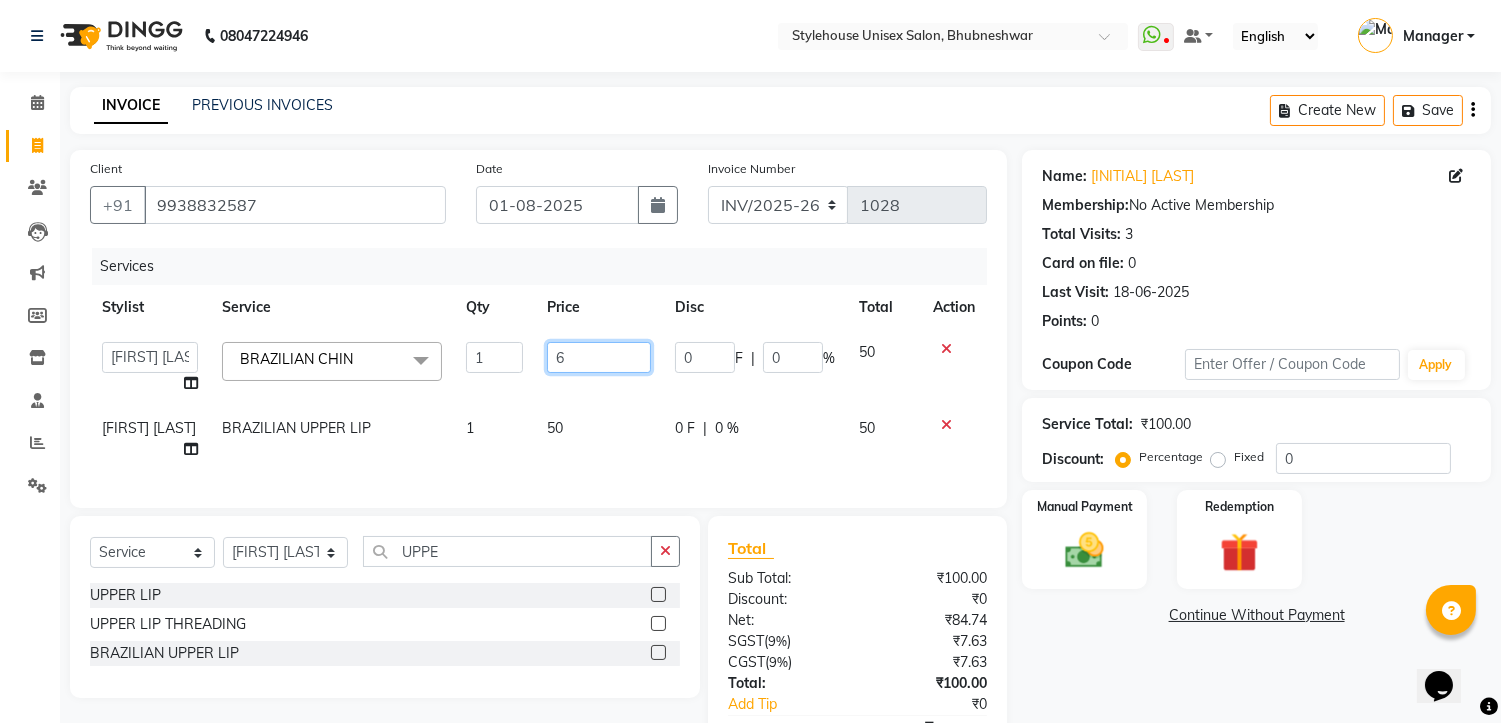 type on "60" 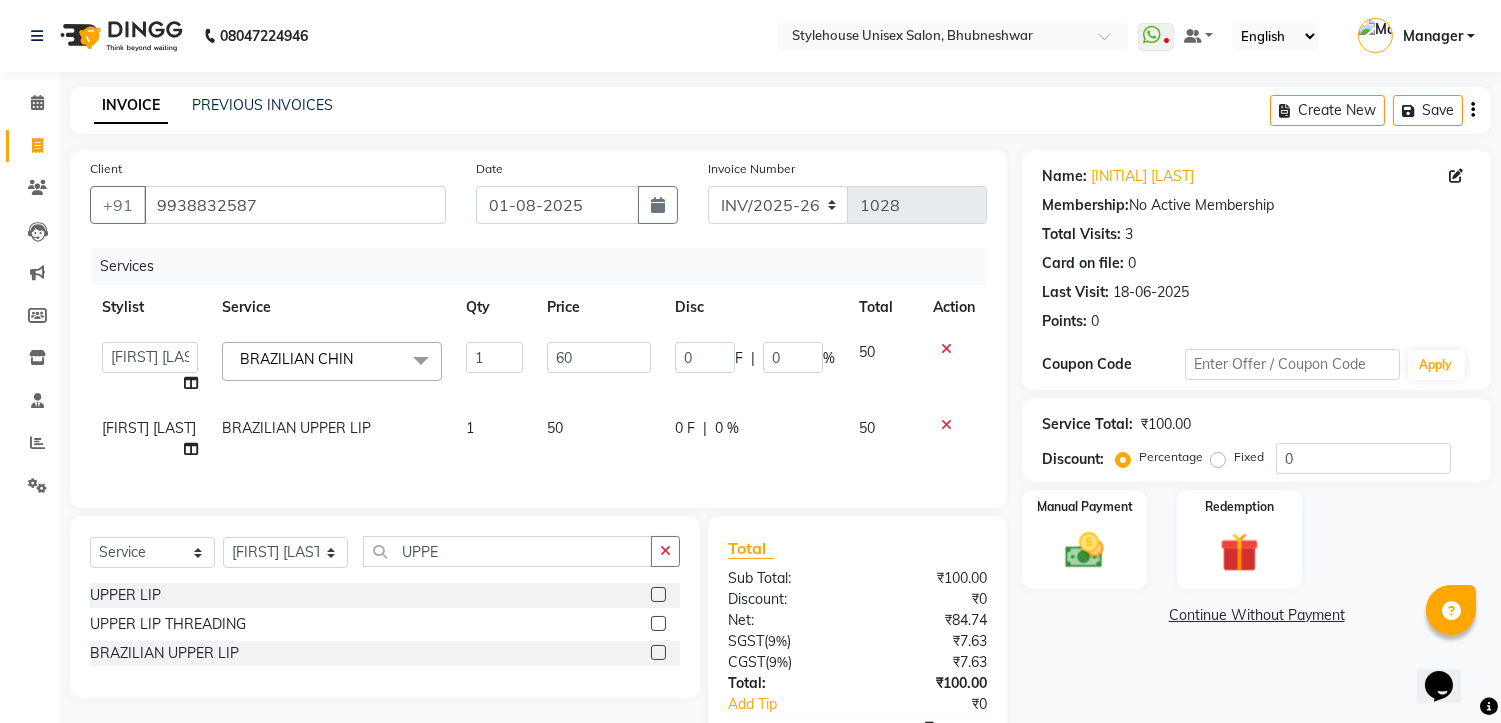 click 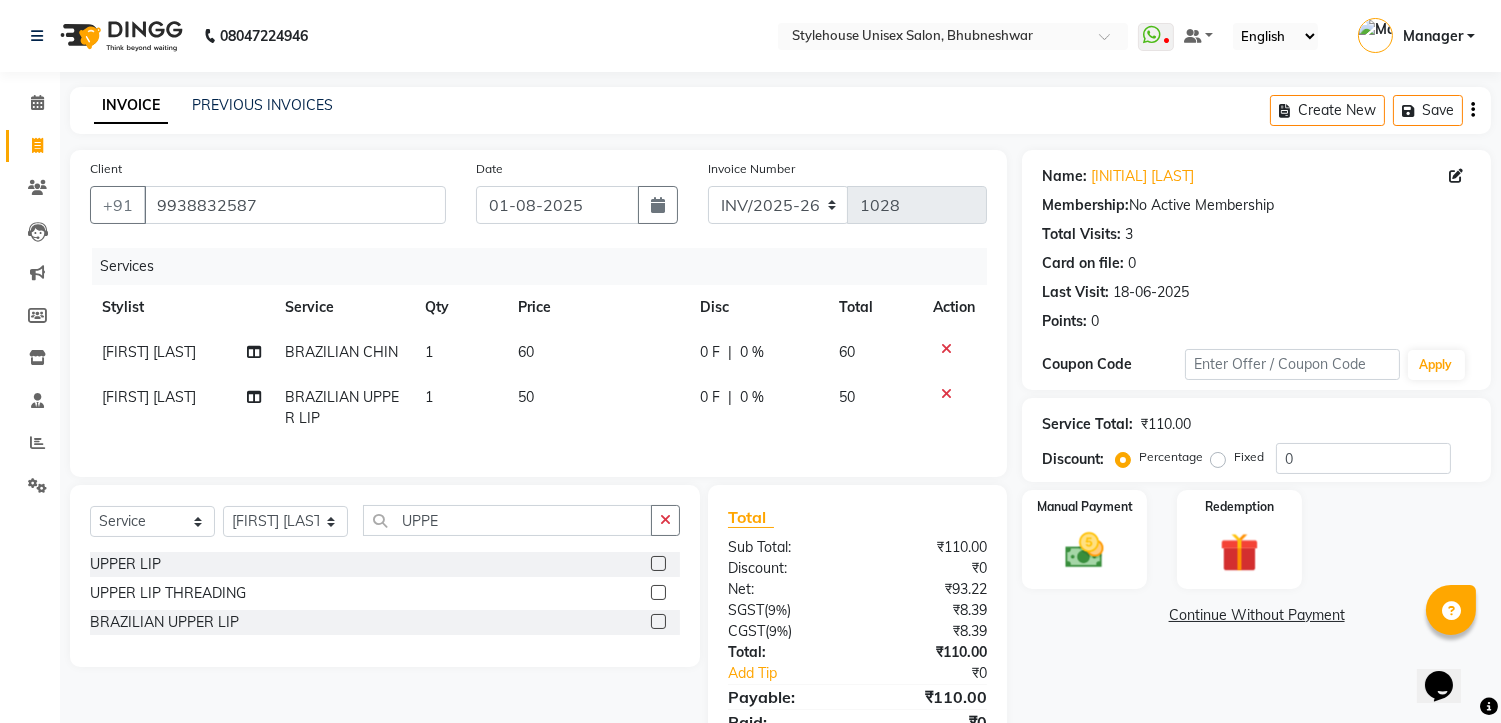 click 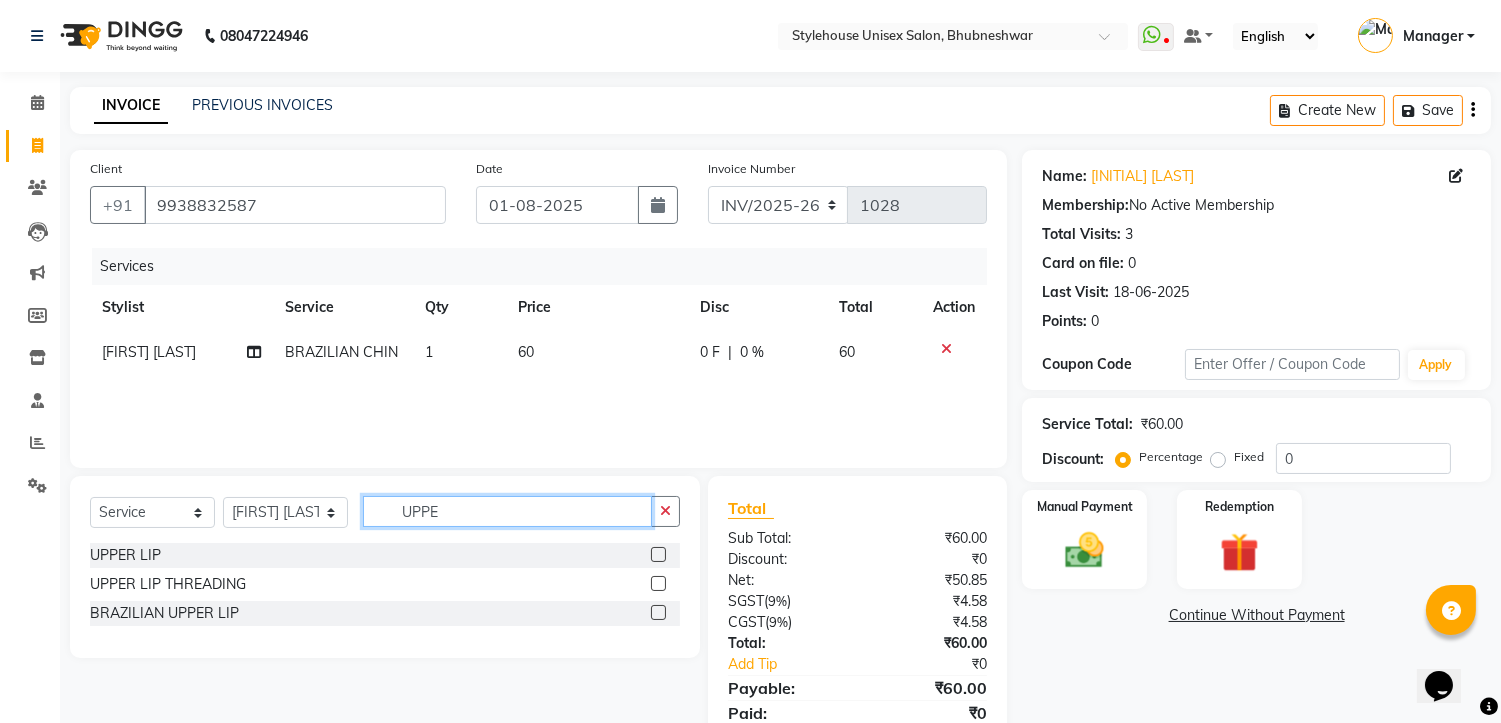 drag, startPoint x: 468, startPoint y: 514, endPoint x: 488, endPoint y: 515, distance: 20.024984 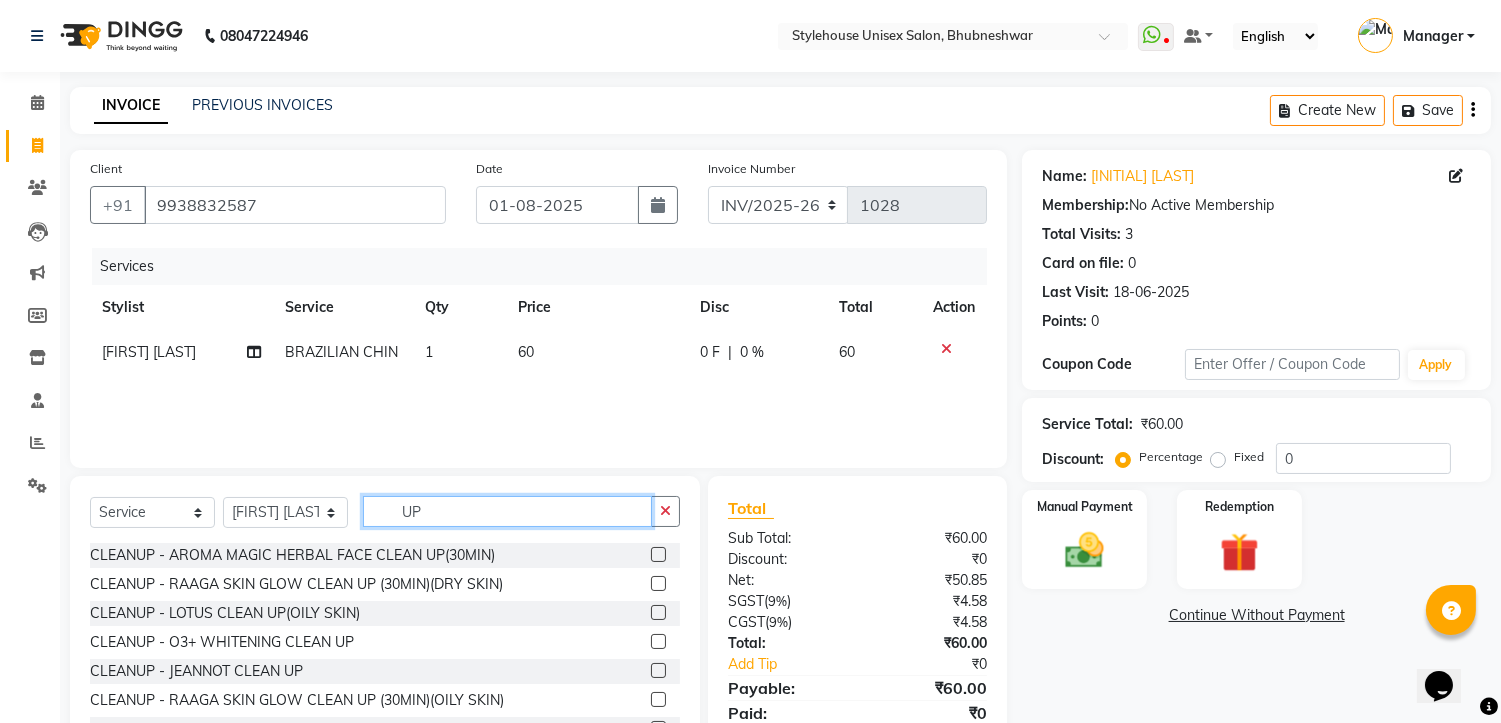 type on "U" 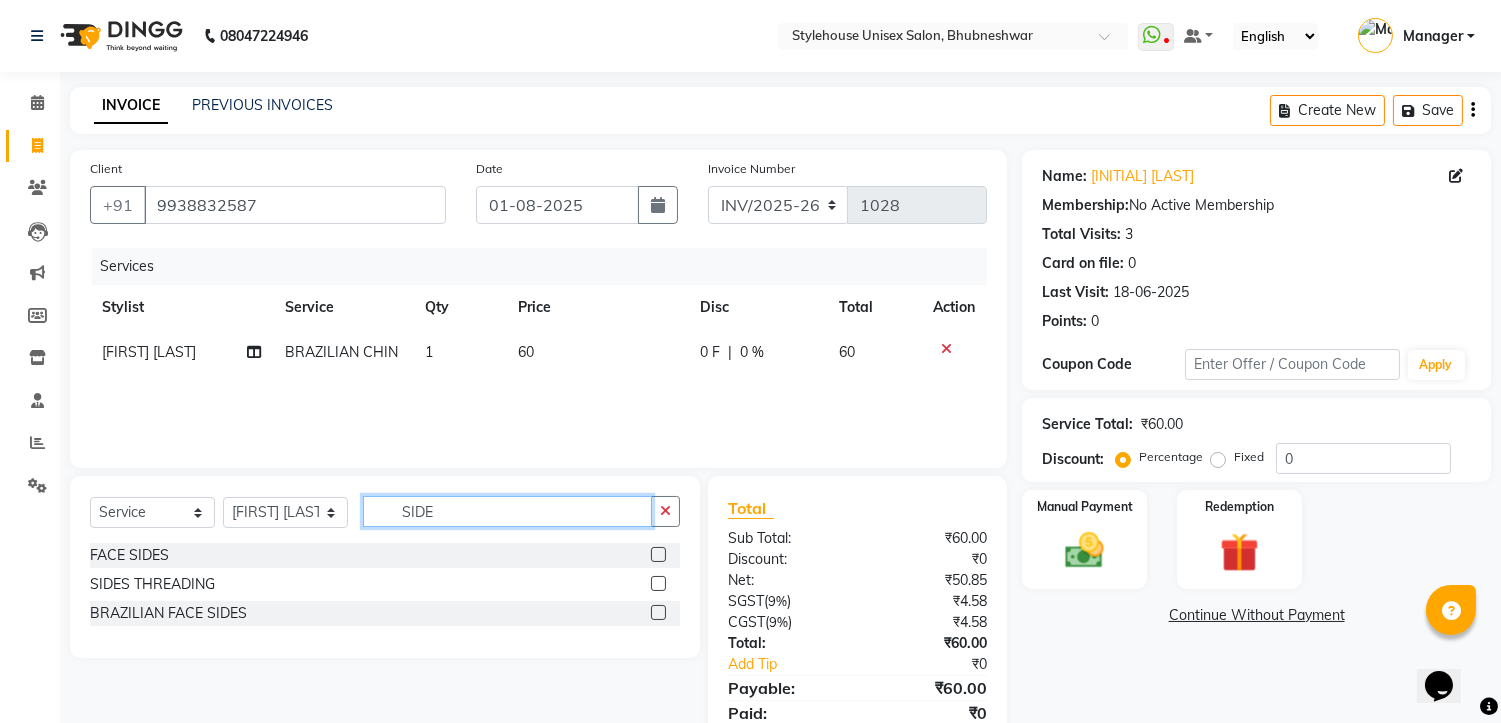 type on "SIDE" 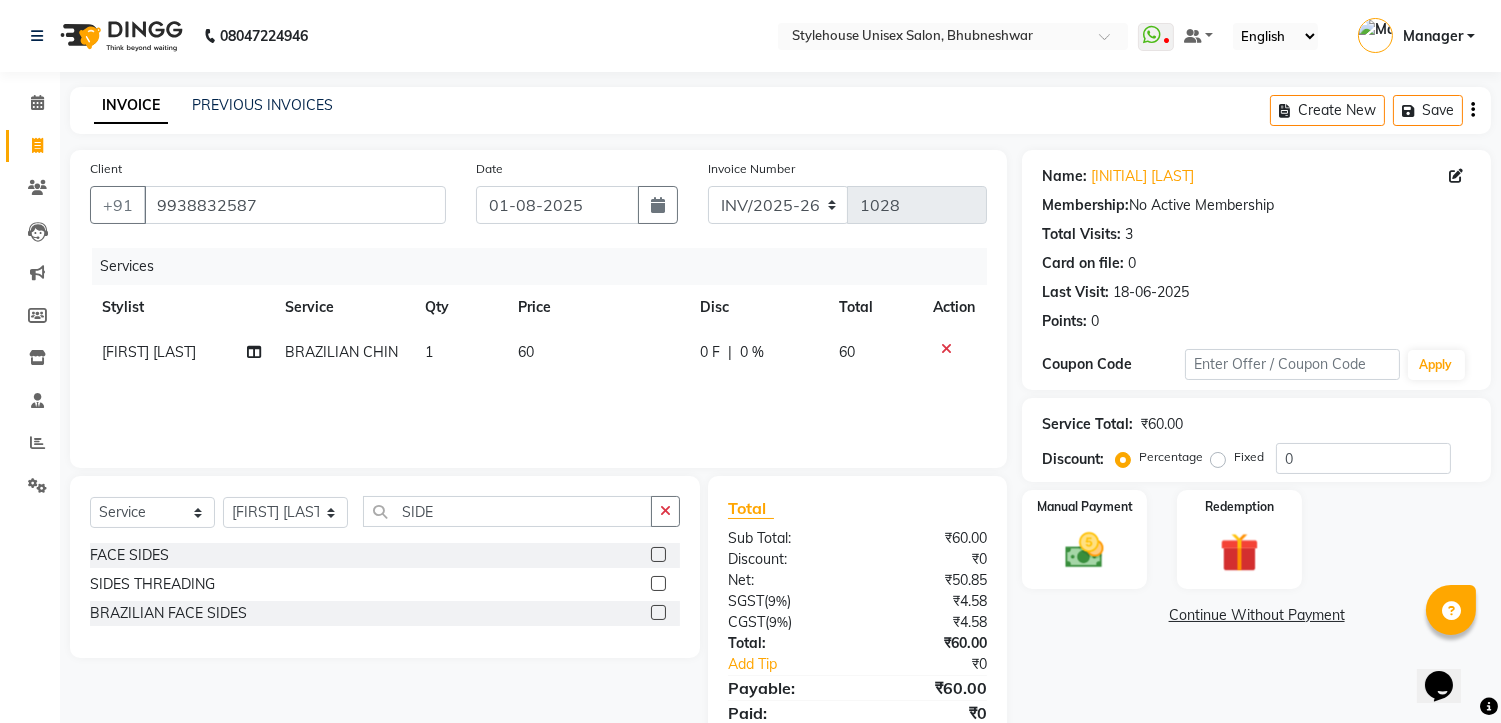 click 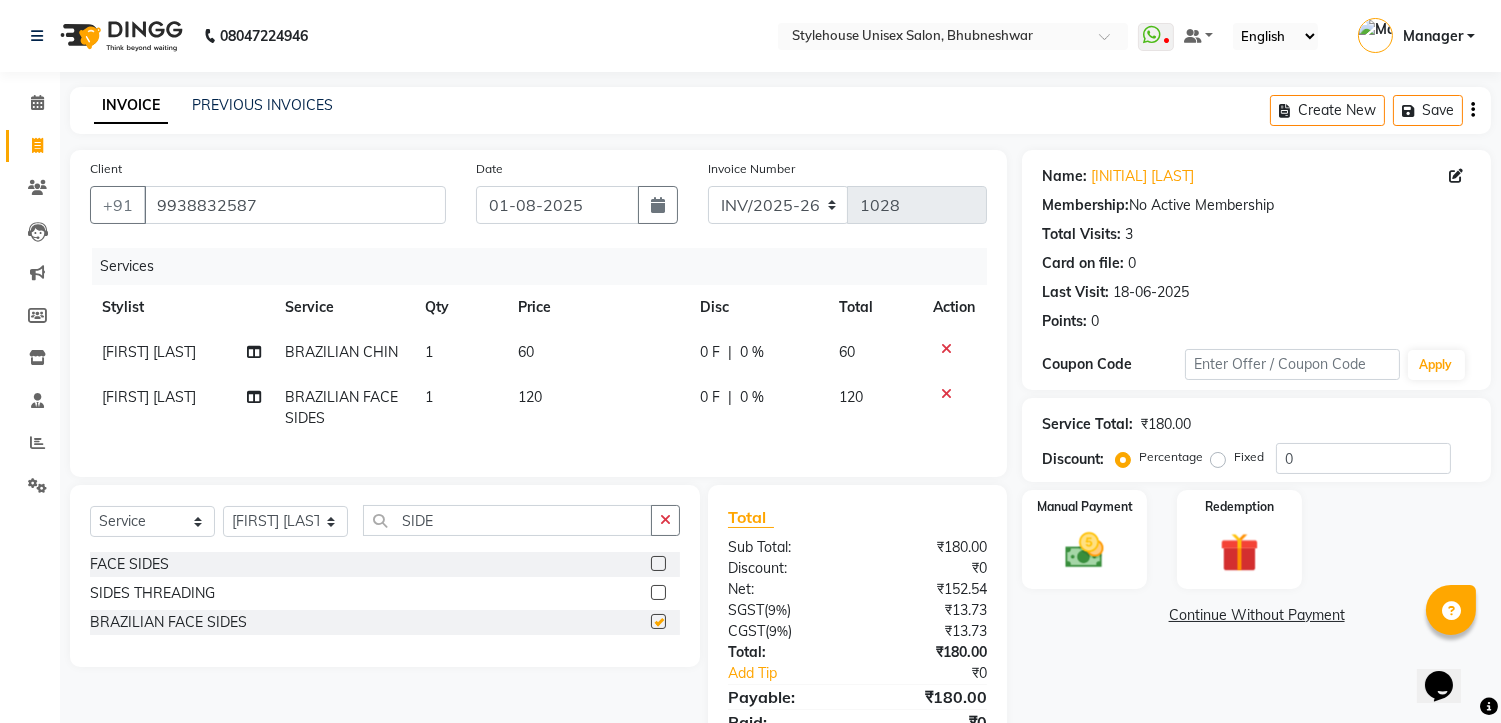 checkbox on "false" 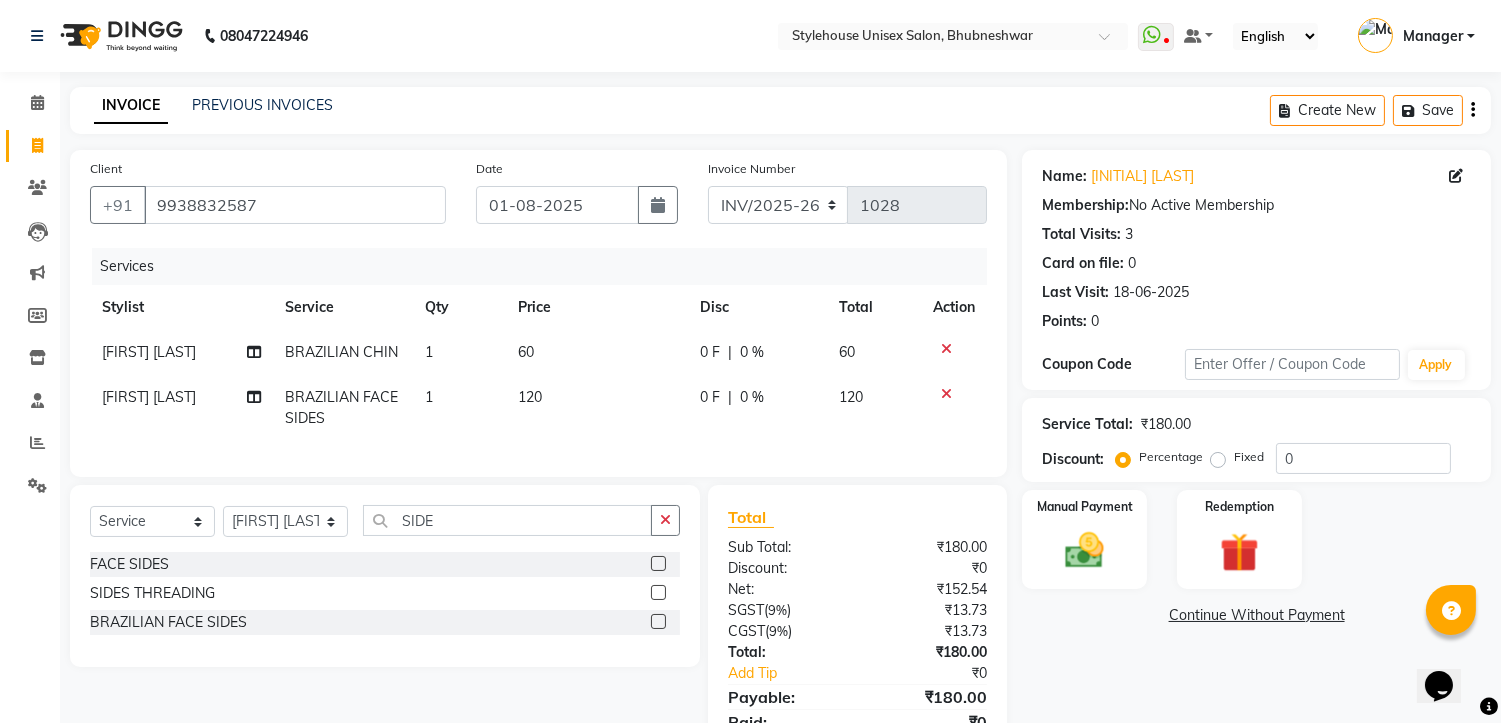 click on "120" 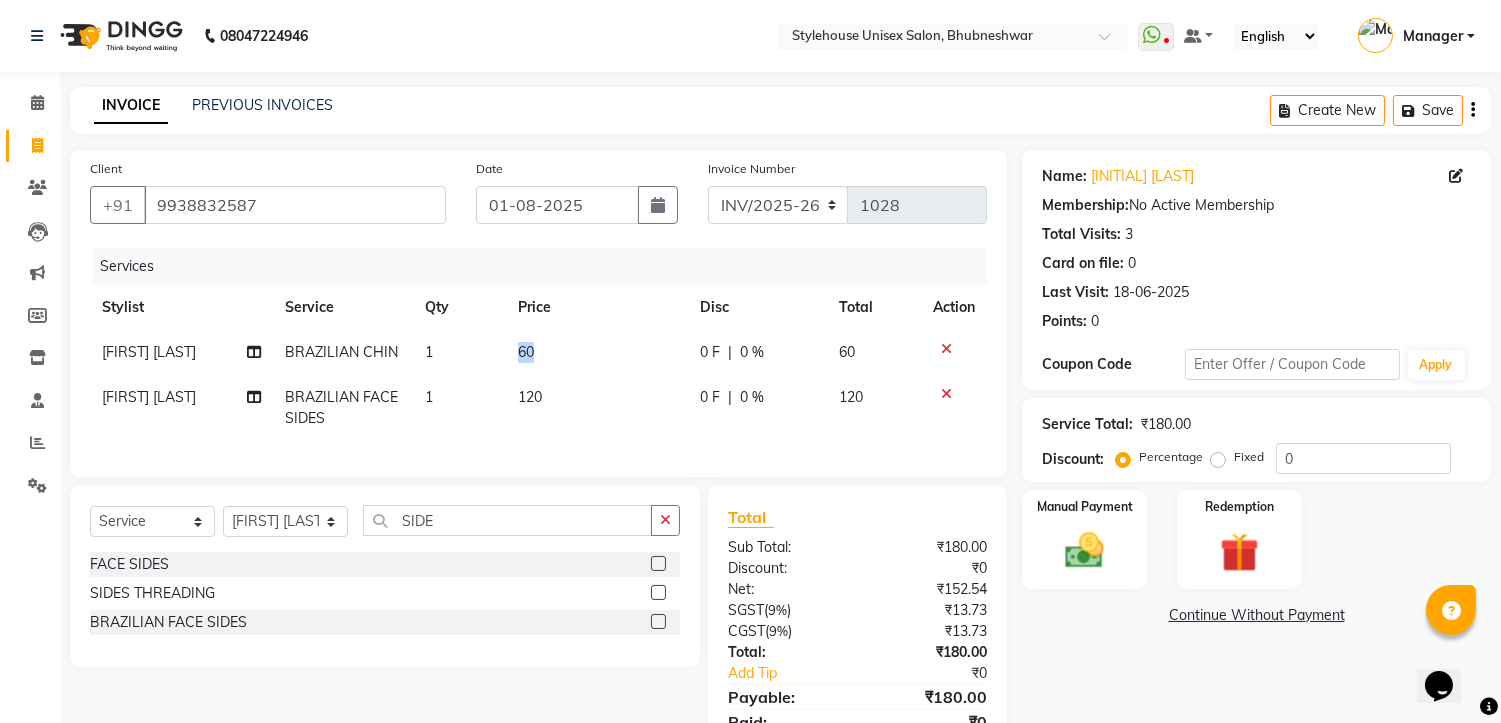 click on "60" 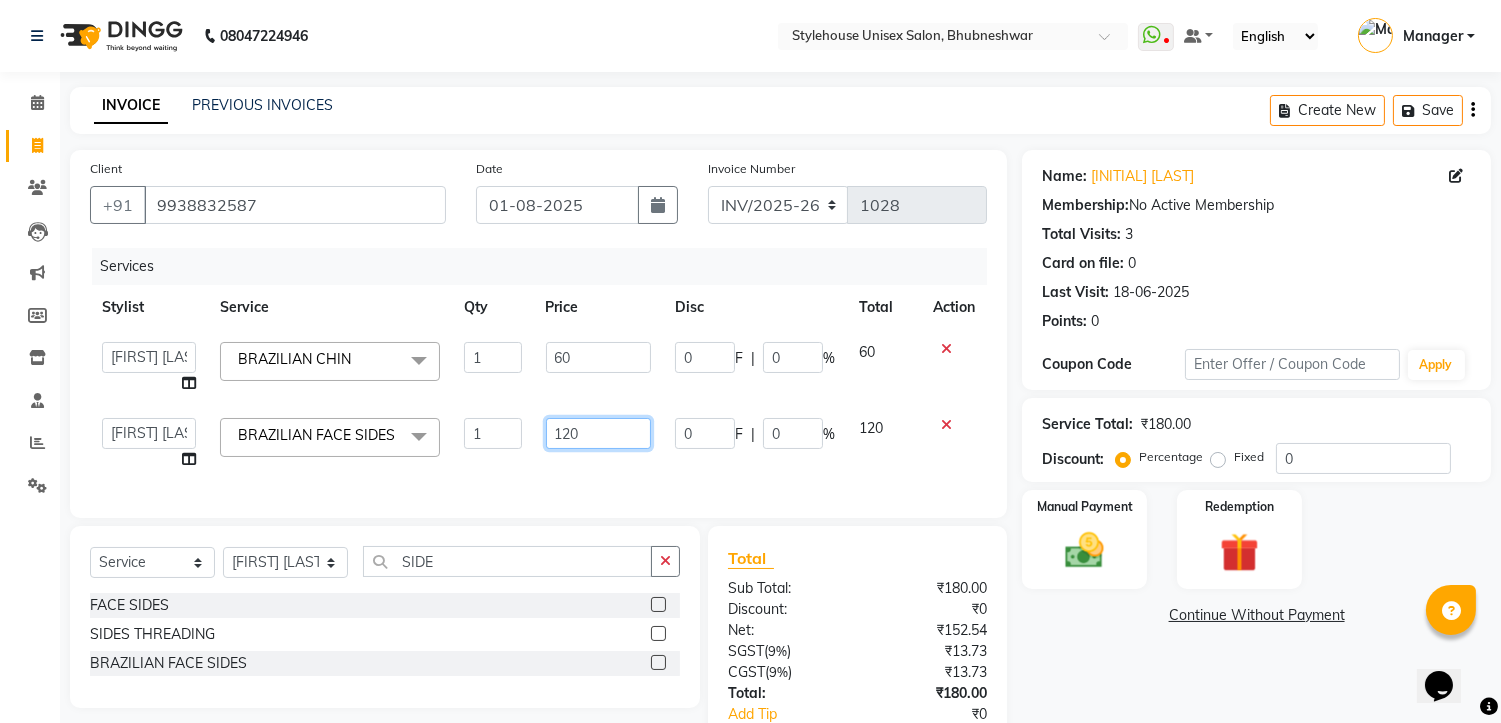 click on "120" 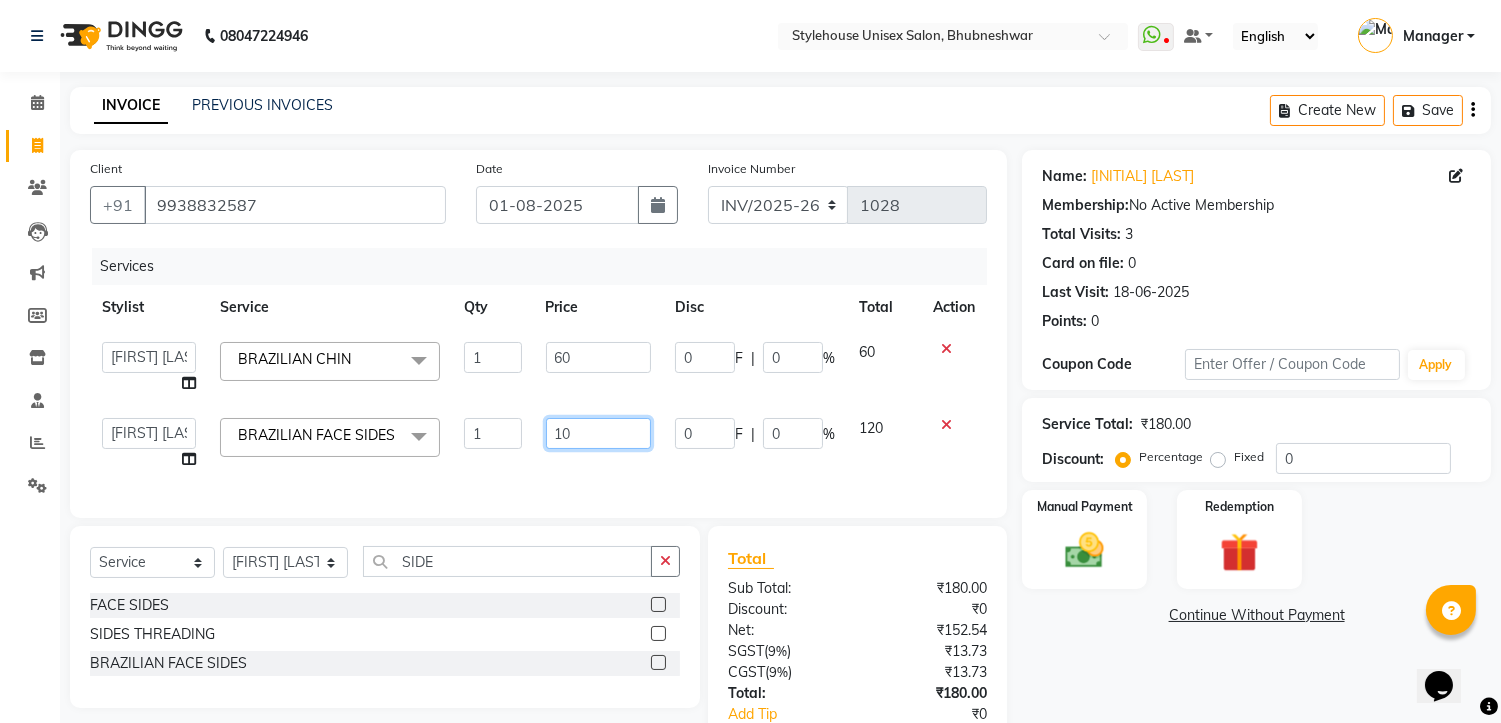 type on "100" 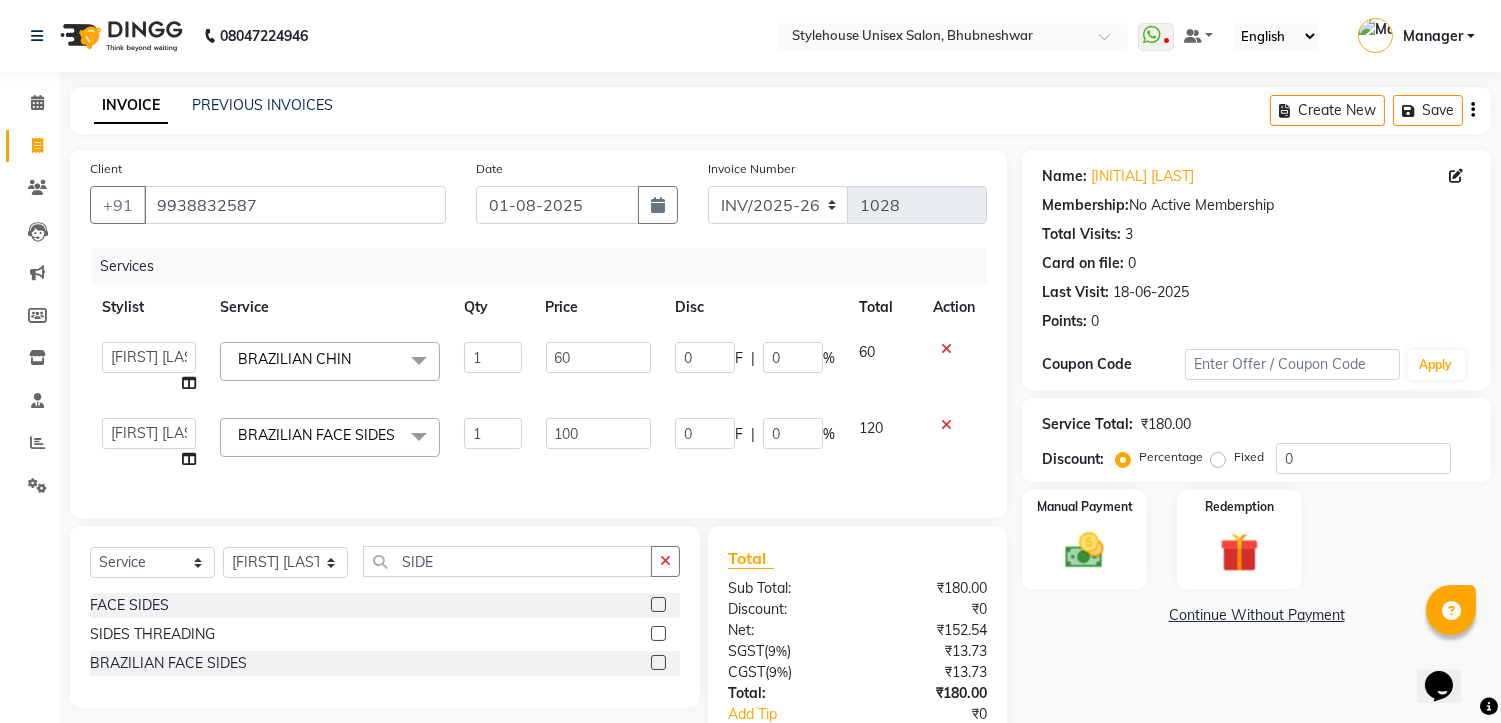 click on "Services Stylist Service Qty Price Disc Total Action [FIRST] [LAST] [FIRST] [LAST] [FIRST] [LAST] Manager [INITIAL] [LAST] [FIRST] [LAST] BRAZILIAN CHIN x CLEANUP - AROMA MAGIC HERBAL FACE CLEAN UP(30MIN) CLEANUP - RAAGA SKIN GLOW CLEAN UP (30MIN)(DRY SKIN) CLEANUP - LOTUS CLEAN UP(OILY SKIN) CLEANUP - O3+WHITENING CLEAN UP CLEANUP - JEANNOT CLEAN UP CLEANUP - RAAGA SKIN GLOW CLEAN UP (30MIN)(OILY SKIN) CLEANUP - LOTUS CLEAN UP(DRY SKIN) O3+ FACE MASSAGE NECK CLEANSING 15MIN ARMS MEHENDI FACE SCRUB FACE CLEANSER LOTUS FACE MASSAGE EAR PIERCING NOSE PIERCING BACK & NECK DRY MSG (20 MIN) FULL BACK OIL (20MIN) FULL BODY MASSAGE (CREAM) 45MIN FULL BODY MASSAGE (OLIV OIL) 45MIN FULL BODY (CREAM WITH SERUM) 45MIN FULL BODY (CLEANSING,SCRUBING,MSG) 45MIN FULL BODY POLISHING (Full body waxing,full body detan,full body cleansing,scrubing,cream msg,serum msg,pack) CHIN FOREHEAD UPPER LIP CHEEKS FACE SIDES UNDER ARMS FULL ARMS WAXING FULL ARMS WAXING UNDERARMS FULL LEGS WAXING UNDERARMS FULL BACK" 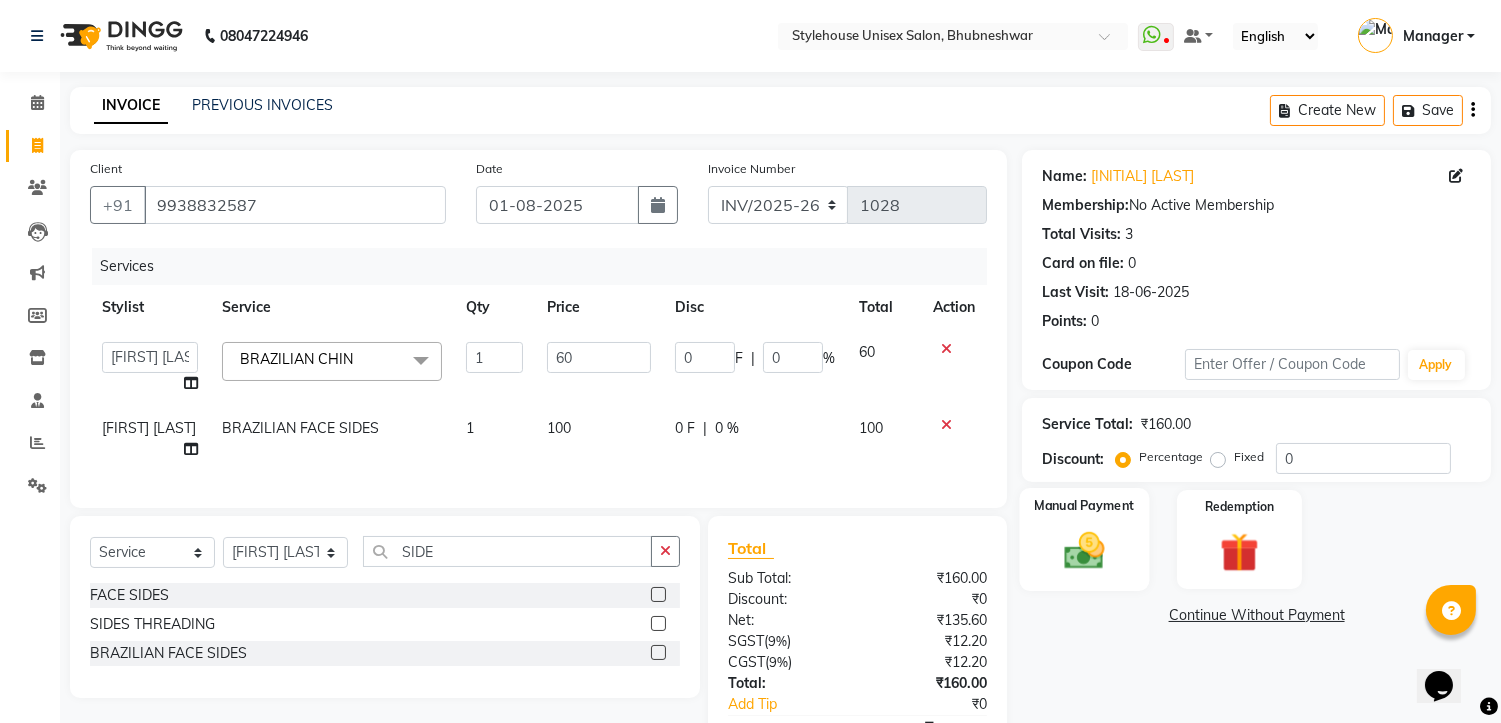 click 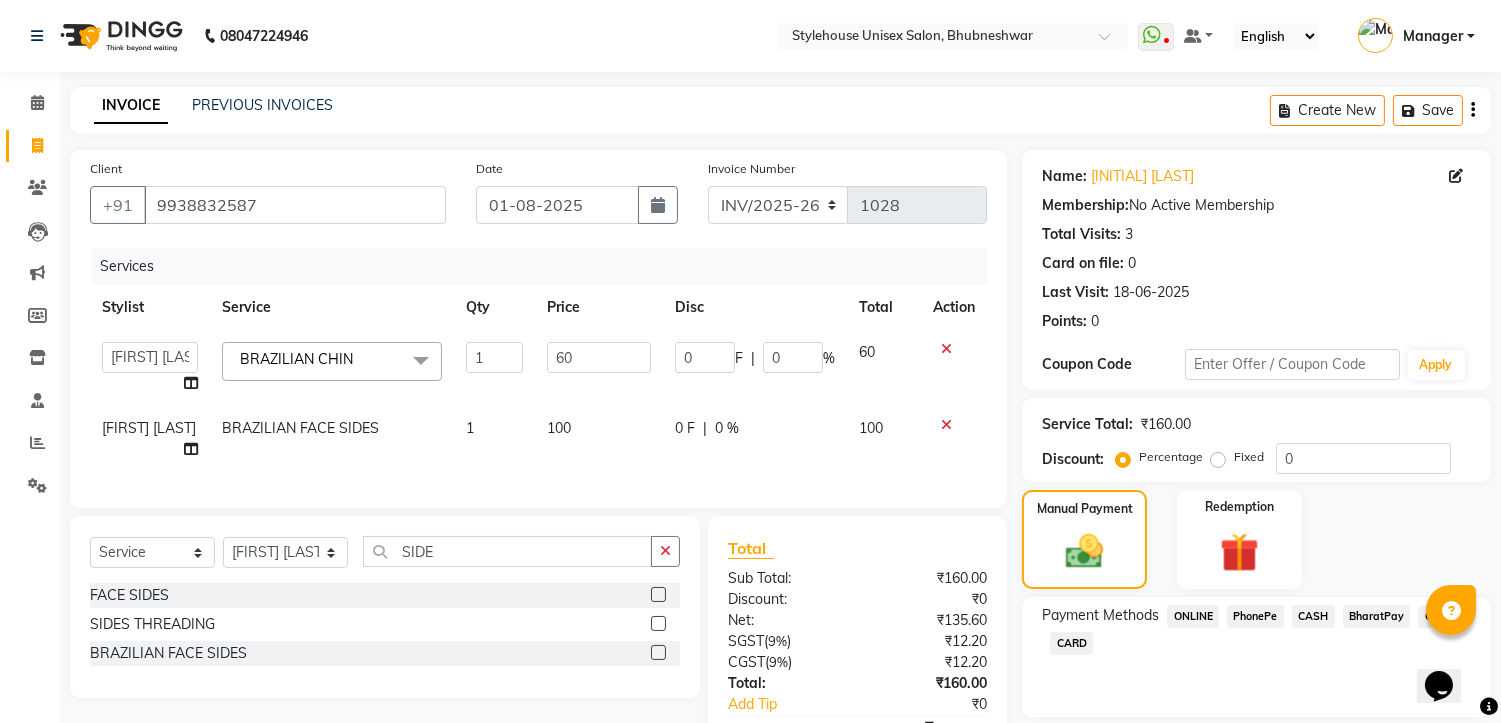 click on "PhonePe" 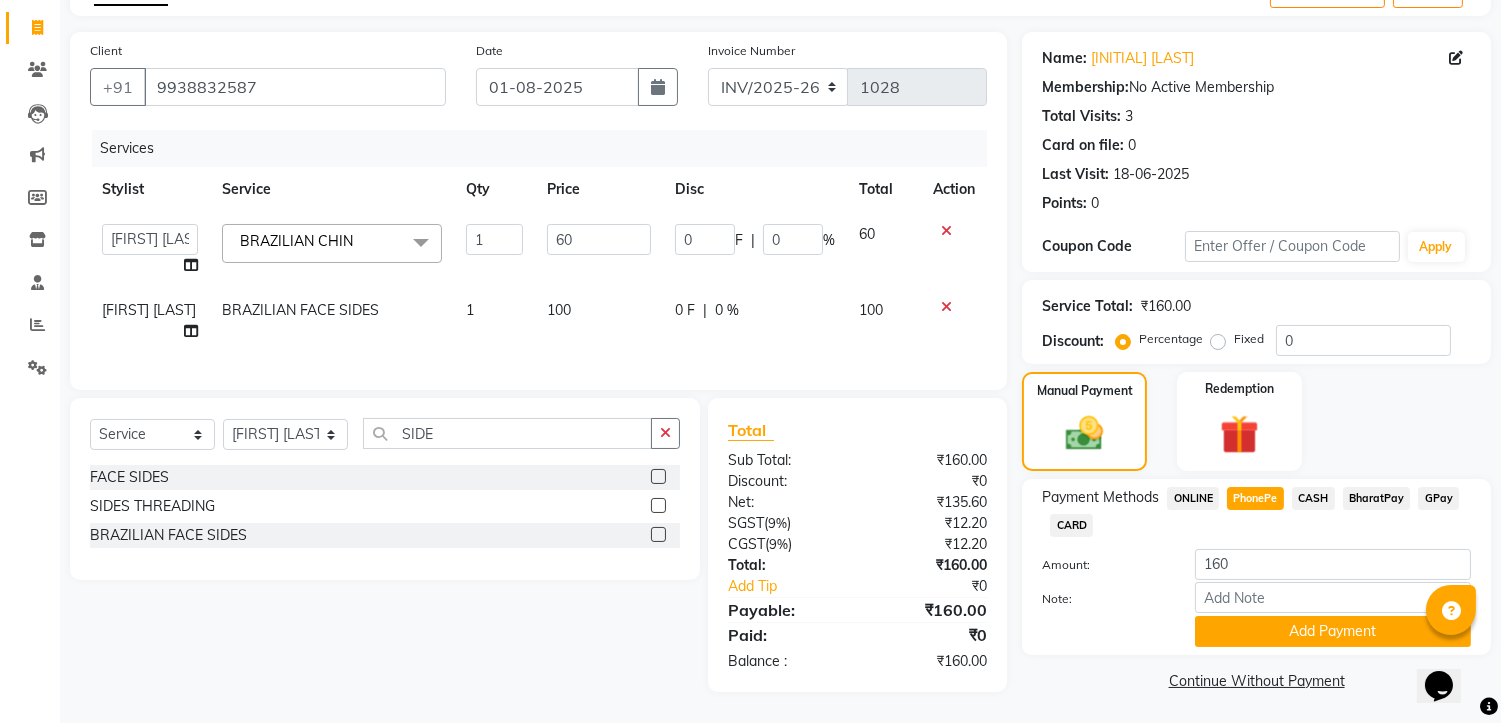 scroll, scrollTop: 133, scrollLeft: 0, axis: vertical 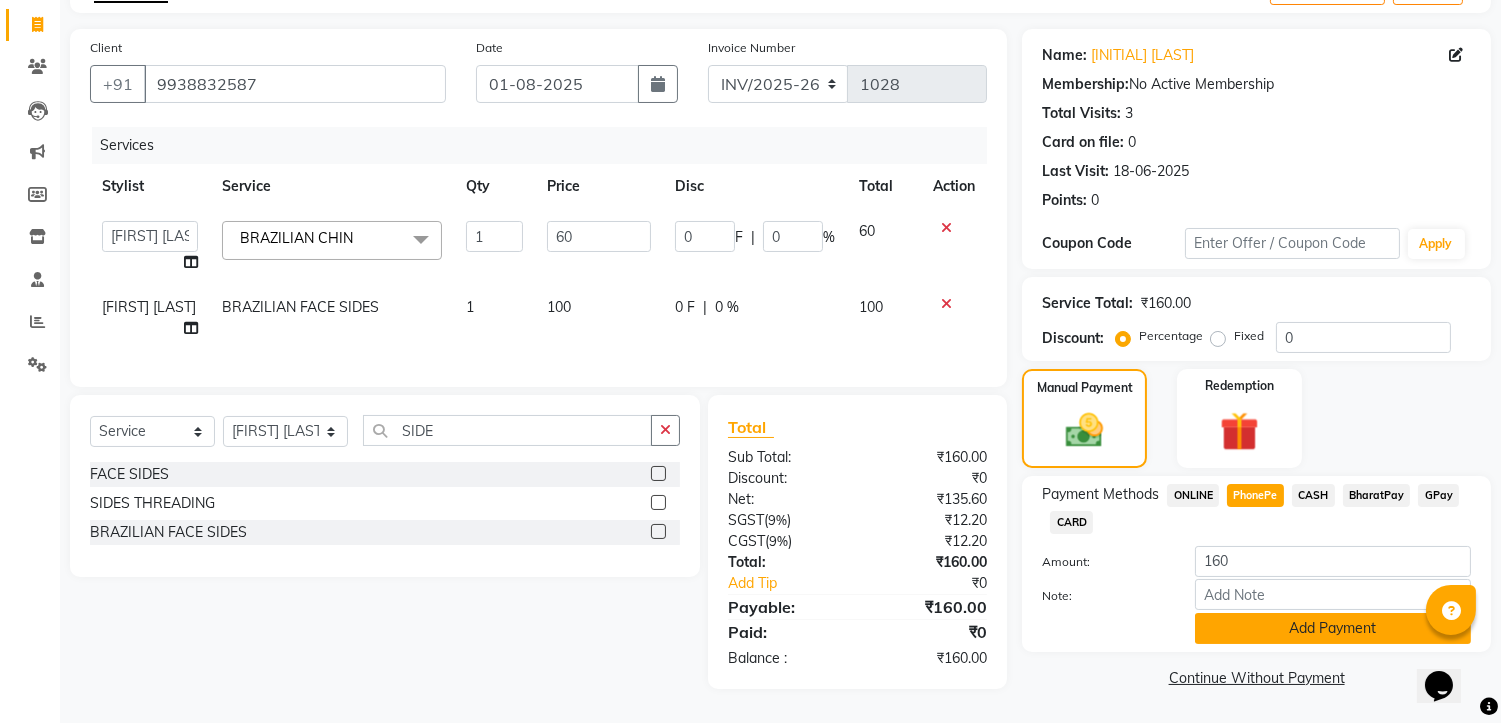 click on "Add Payment" 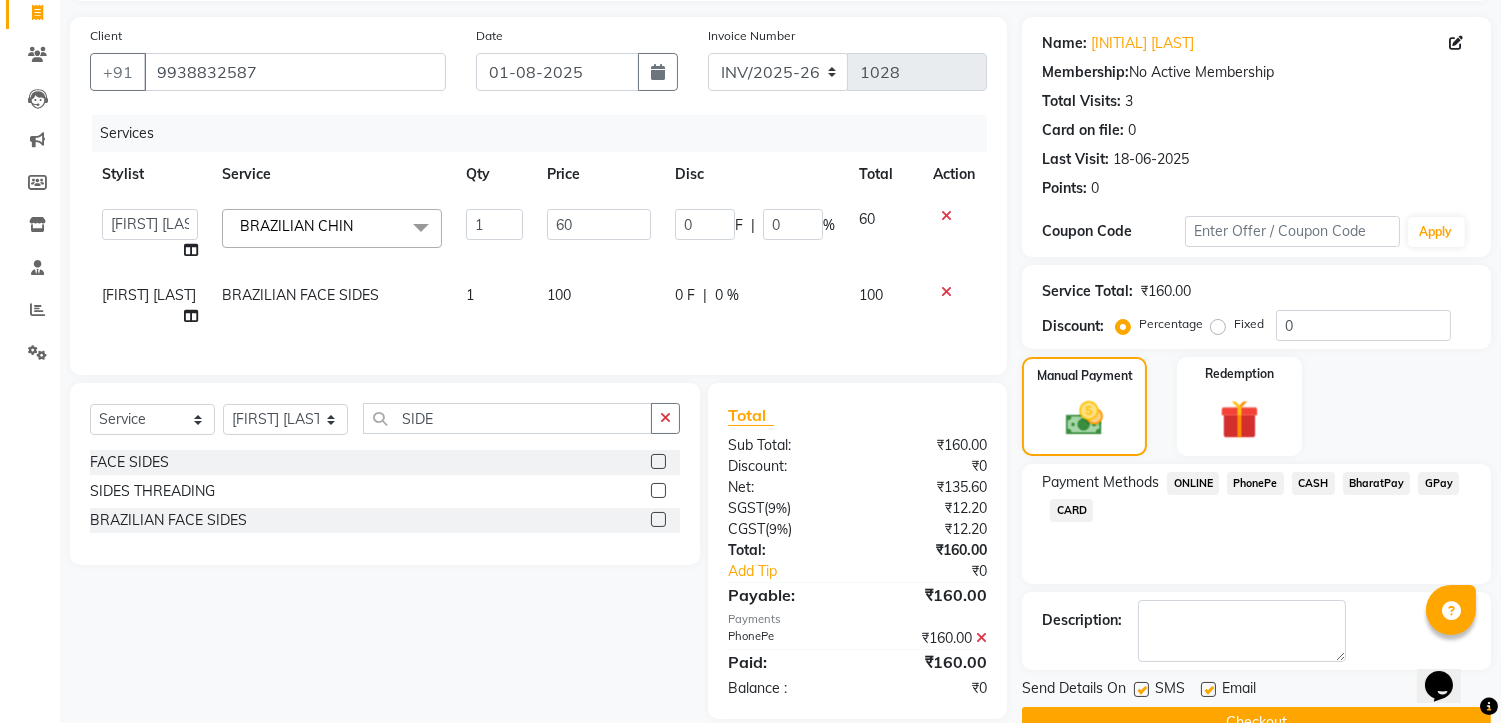 scroll, scrollTop: 176, scrollLeft: 0, axis: vertical 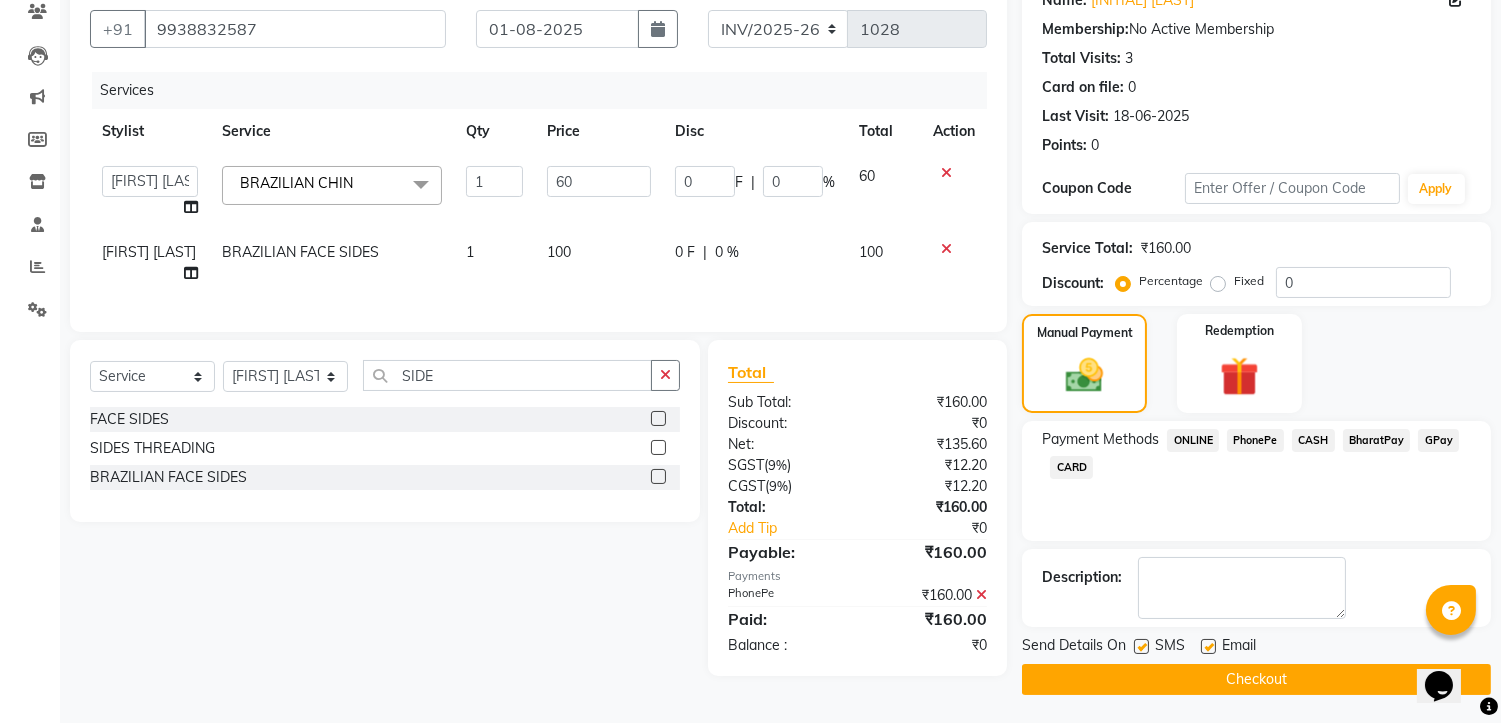 click on "Checkout" 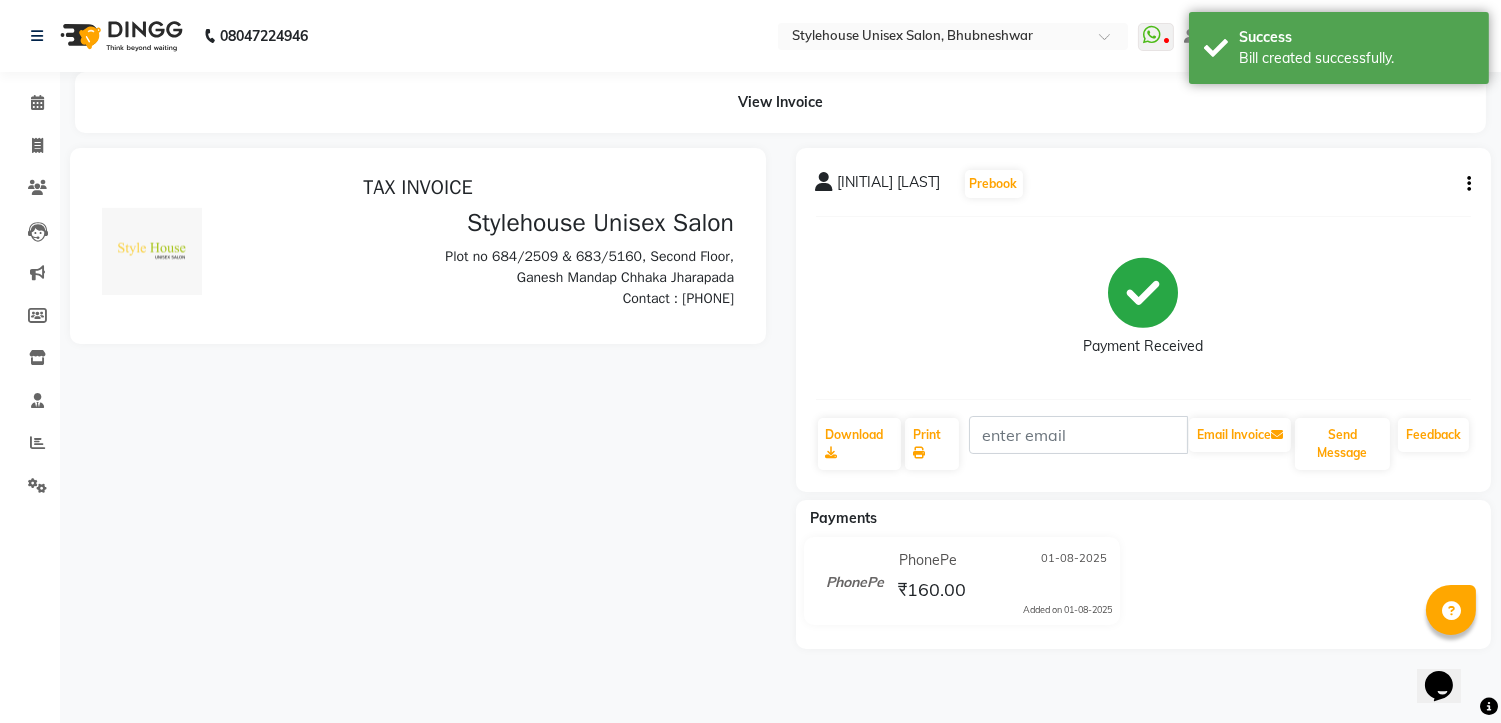 scroll, scrollTop: 0, scrollLeft: 0, axis: both 